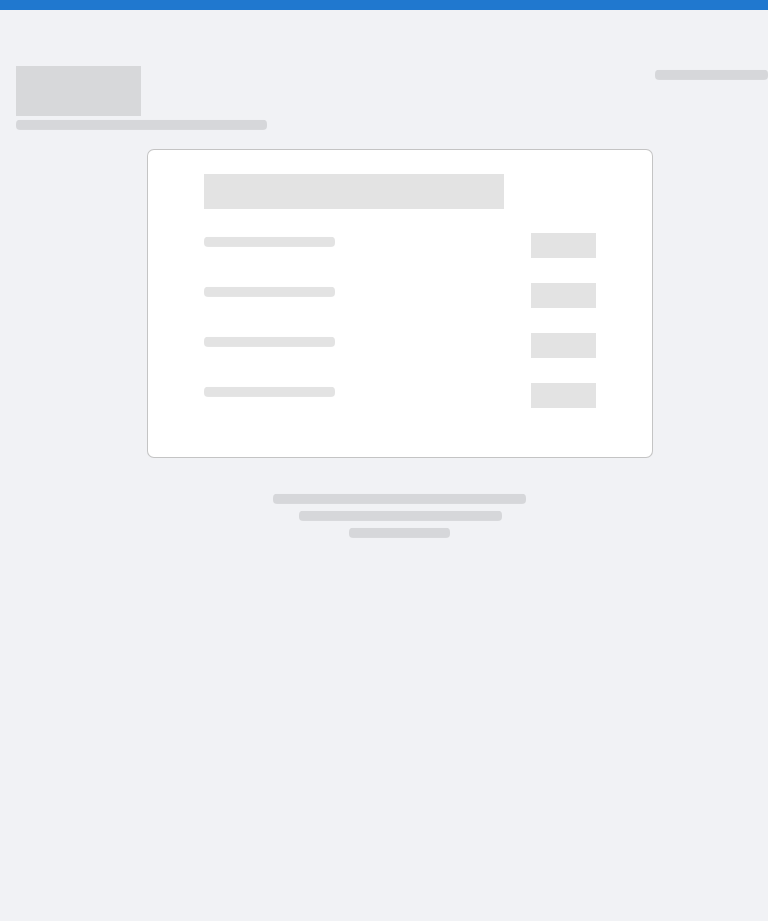 scroll, scrollTop: 0, scrollLeft: 0, axis: both 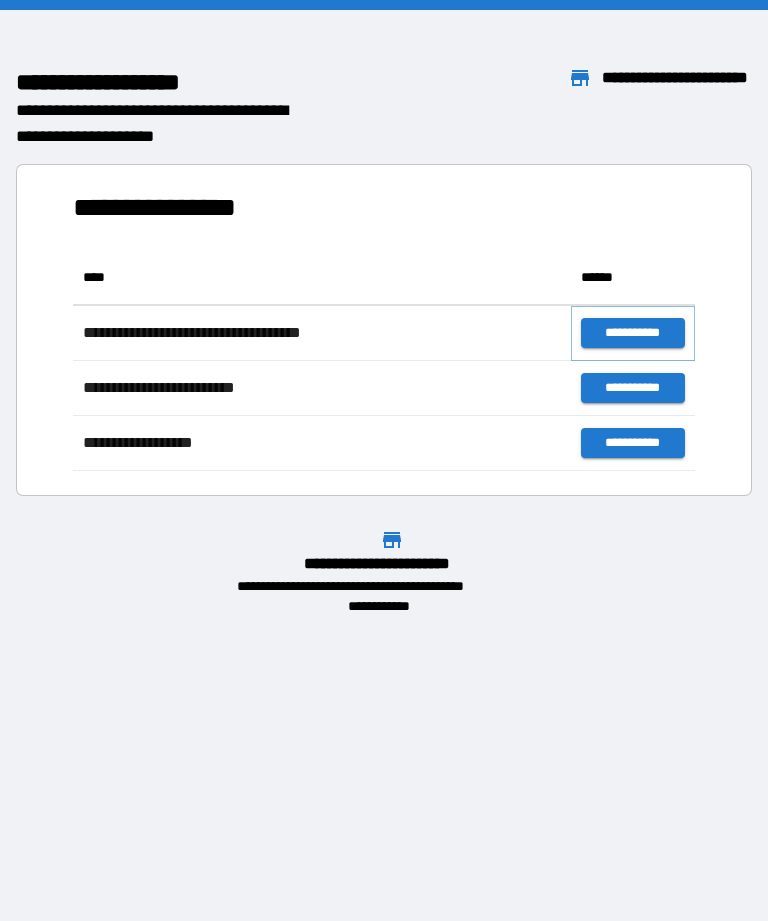click on "**********" at bounding box center (633, 333) 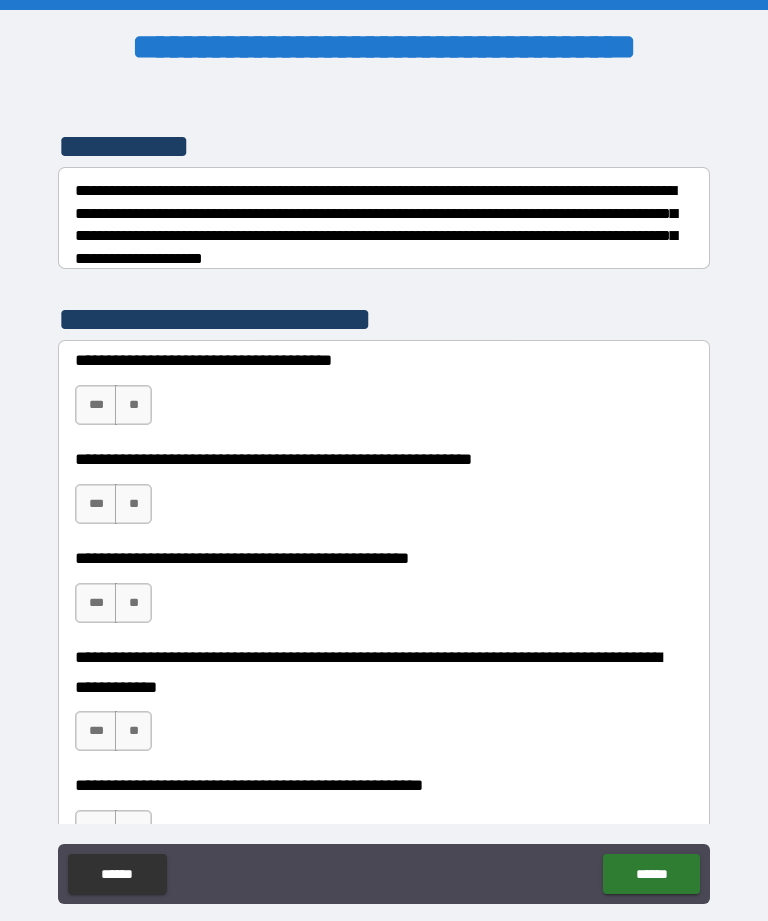scroll, scrollTop: 285, scrollLeft: 0, axis: vertical 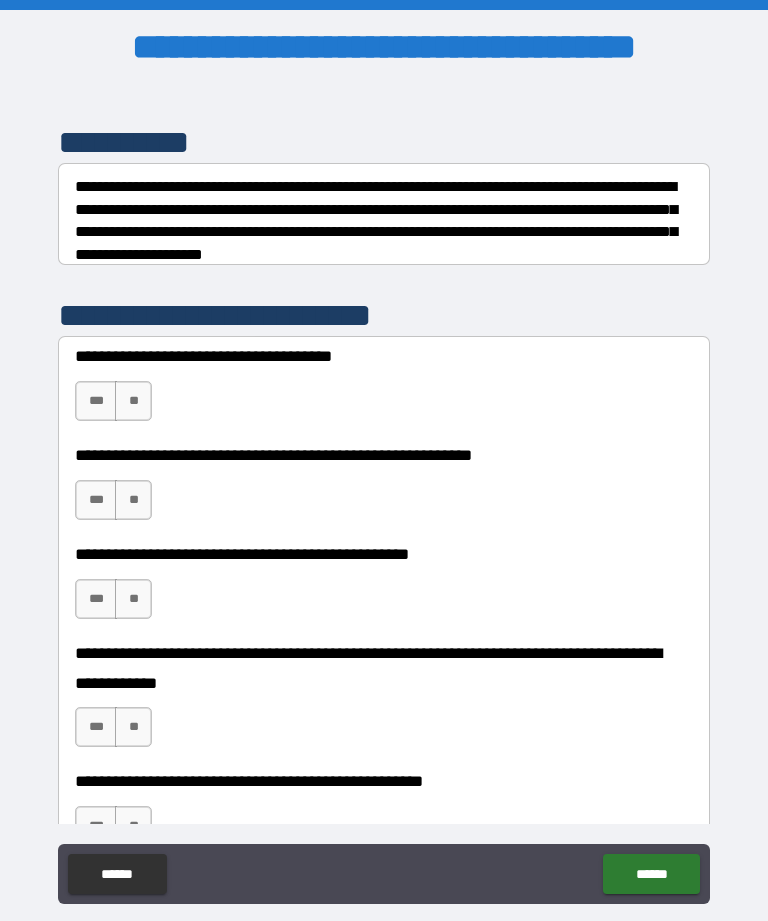 click on "**" at bounding box center [133, 401] 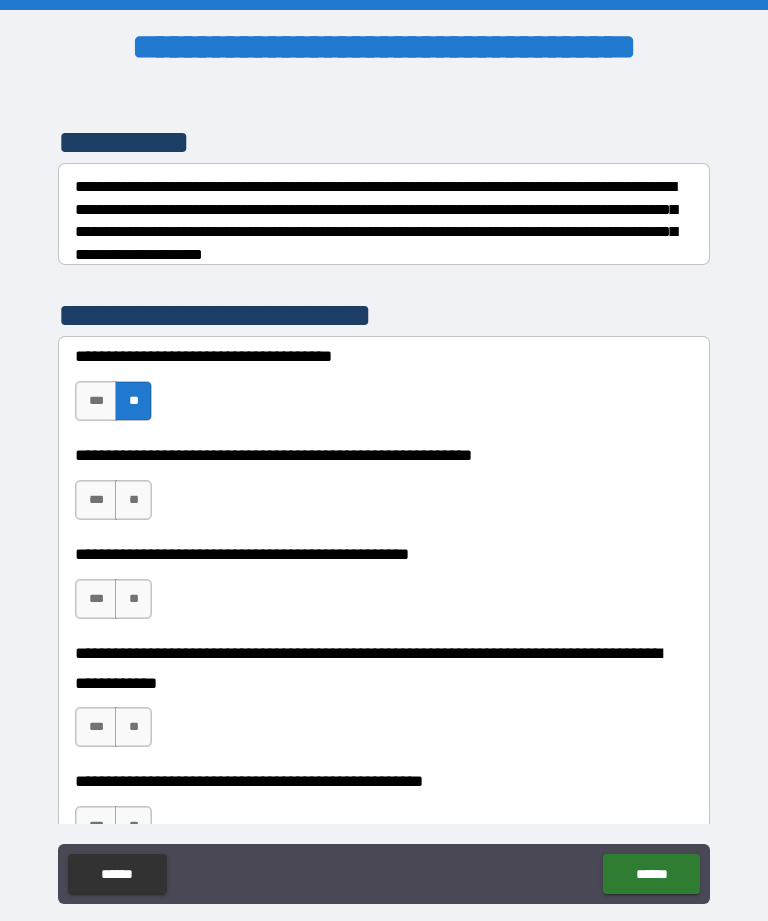 click on "**" at bounding box center (133, 500) 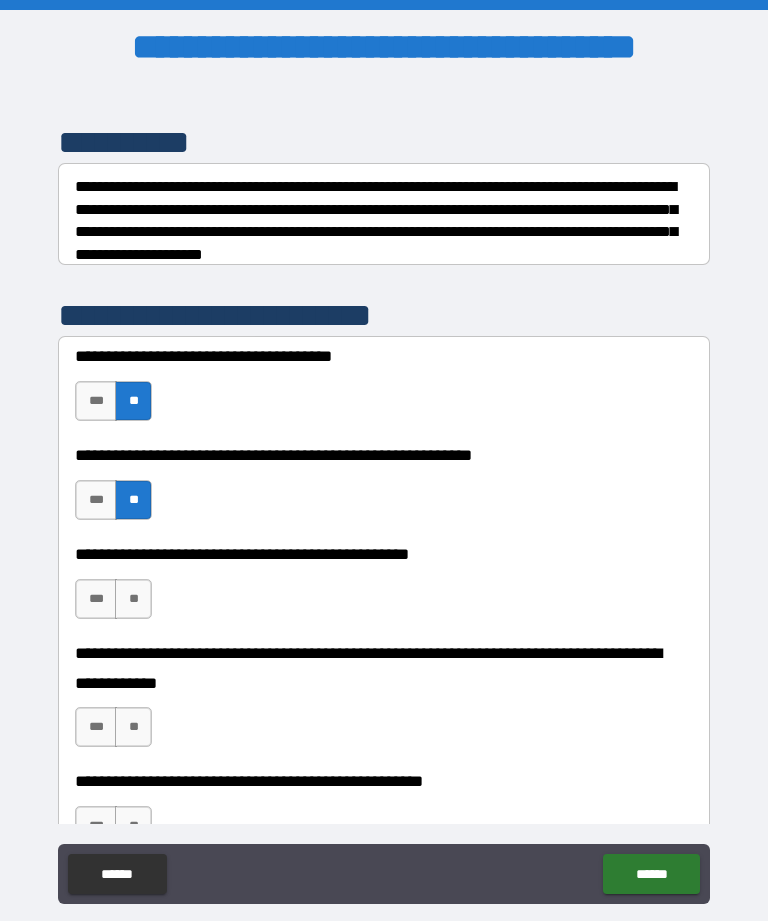click on "**" at bounding box center (133, 599) 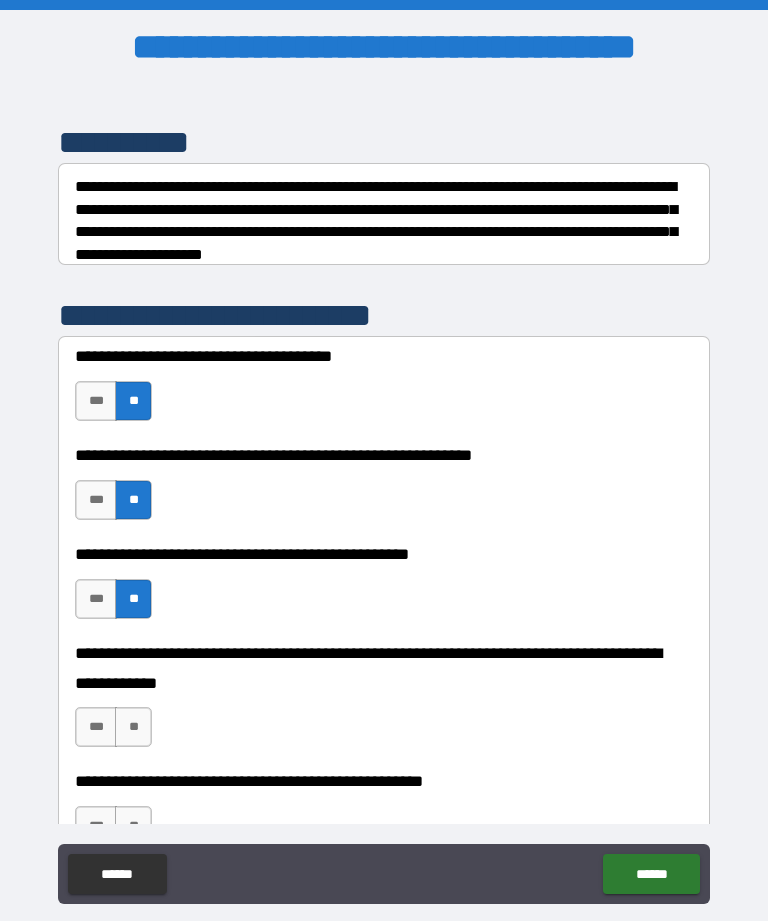 click on "**" at bounding box center (133, 727) 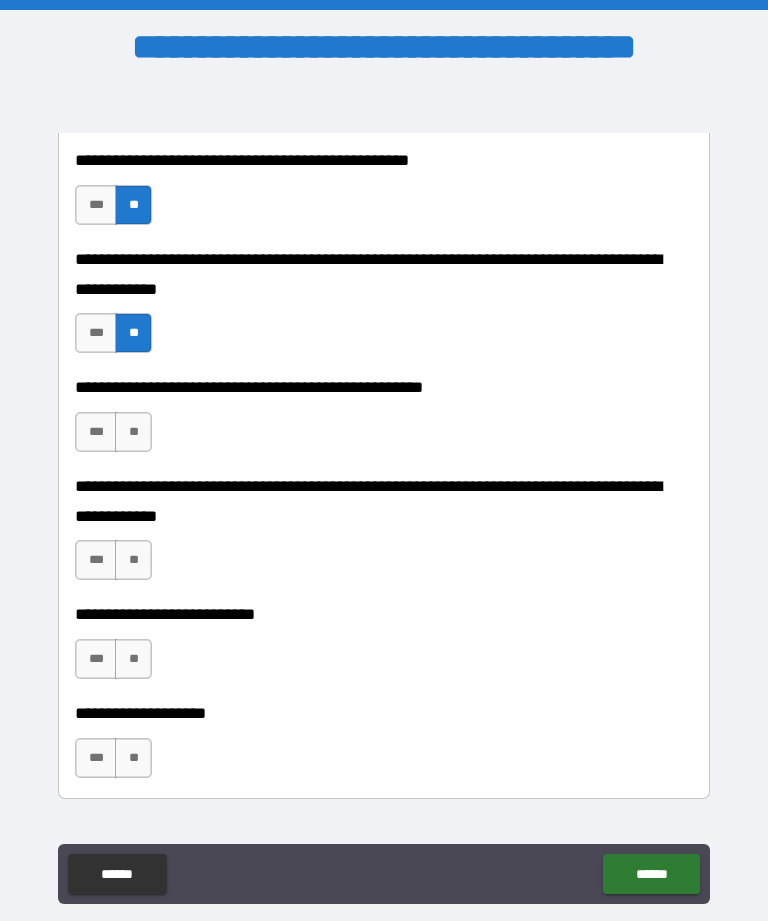 scroll, scrollTop: 699, scrollLeft: 0, axis: vertical 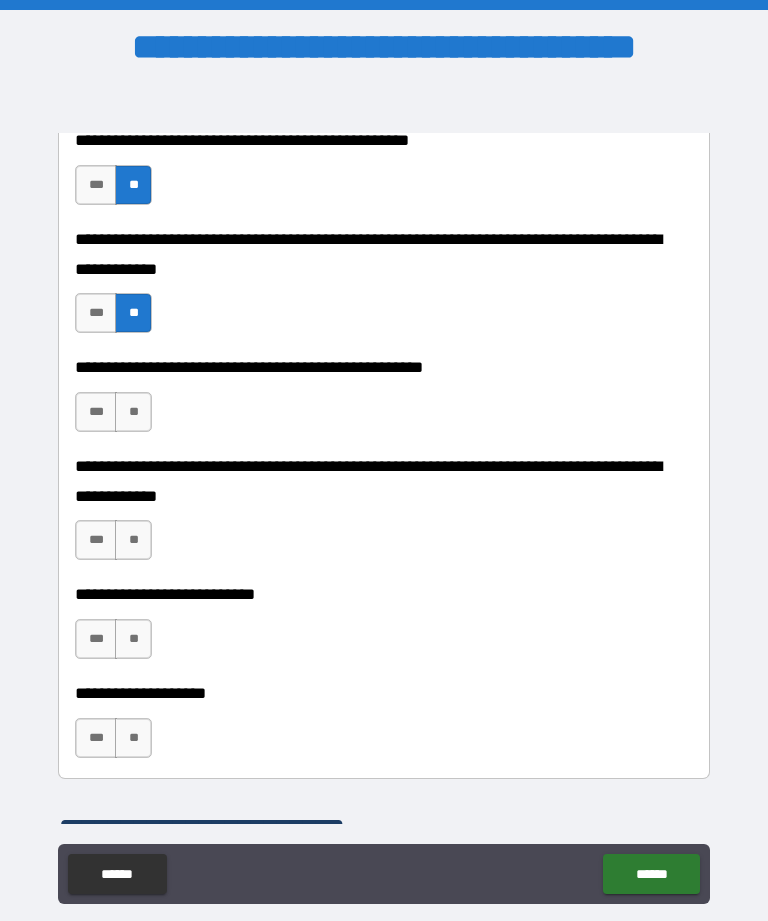 click on "**" at bounding box center [133, 412] 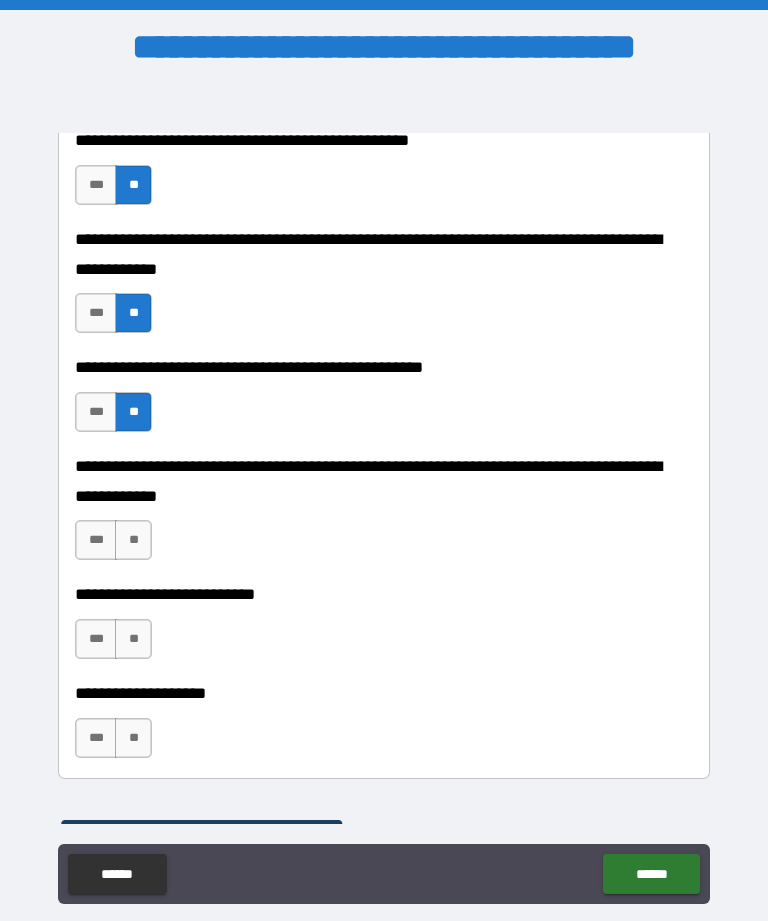 click on "**" at bounding box center [133, 540] 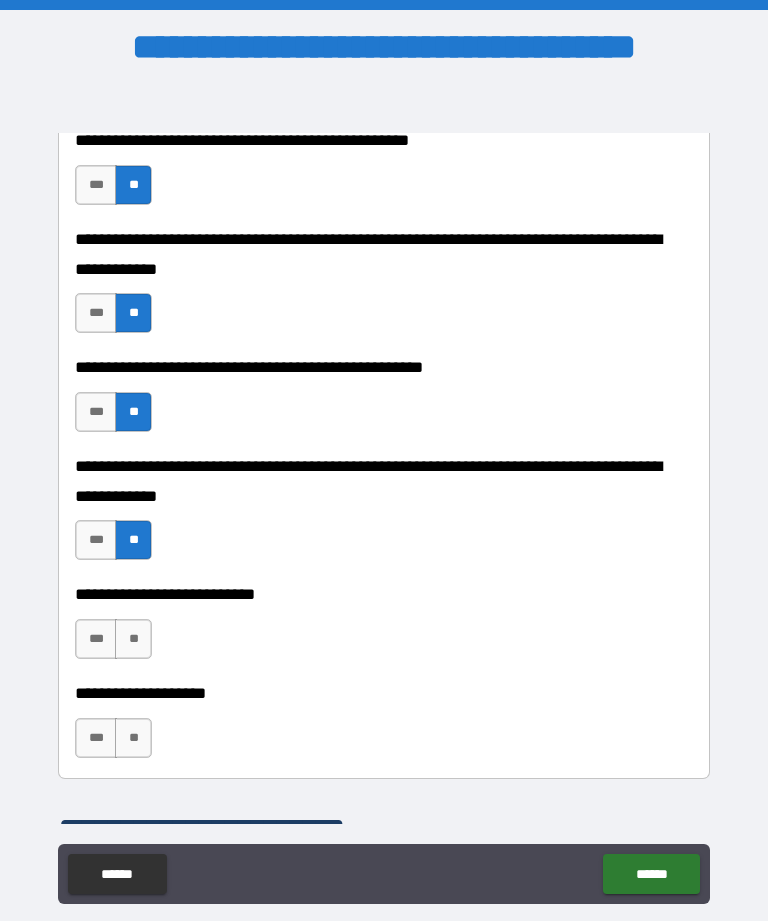 click on "**" at bounding box center (133, 639) 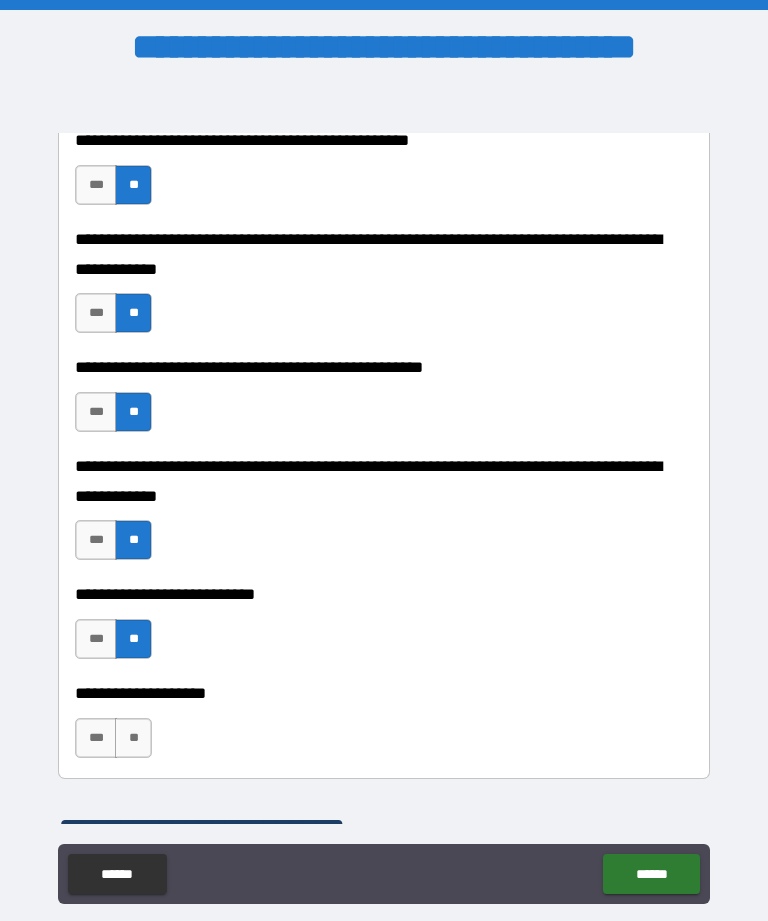 click on "**" at bounding box center (133, 738) 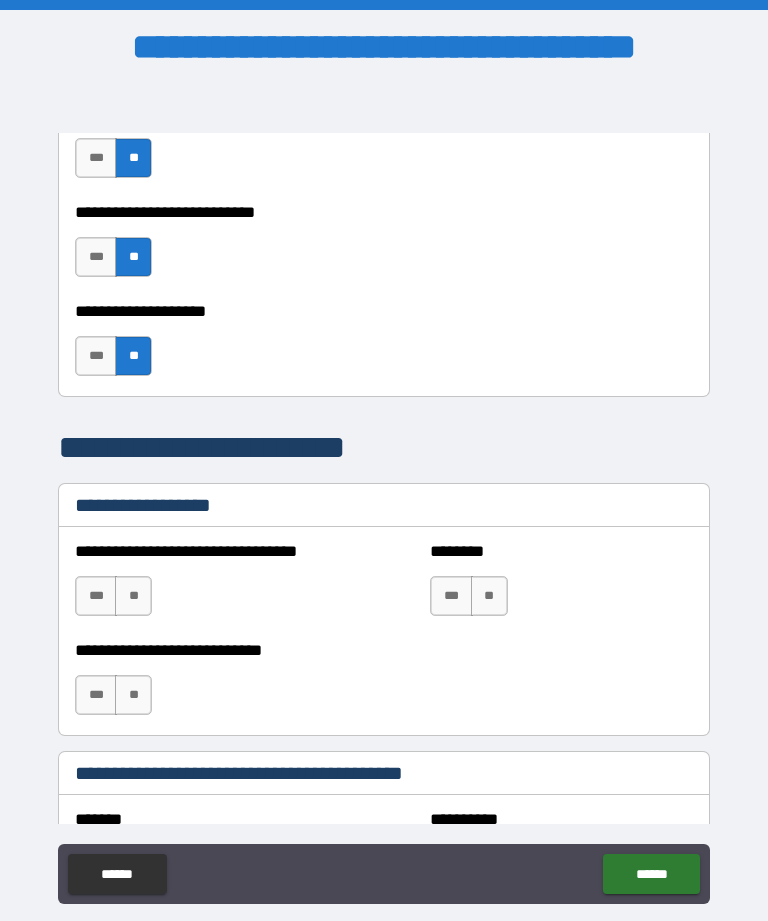 scroll, scrollTop: 1081, scrollLeft: 0, axis: vertical 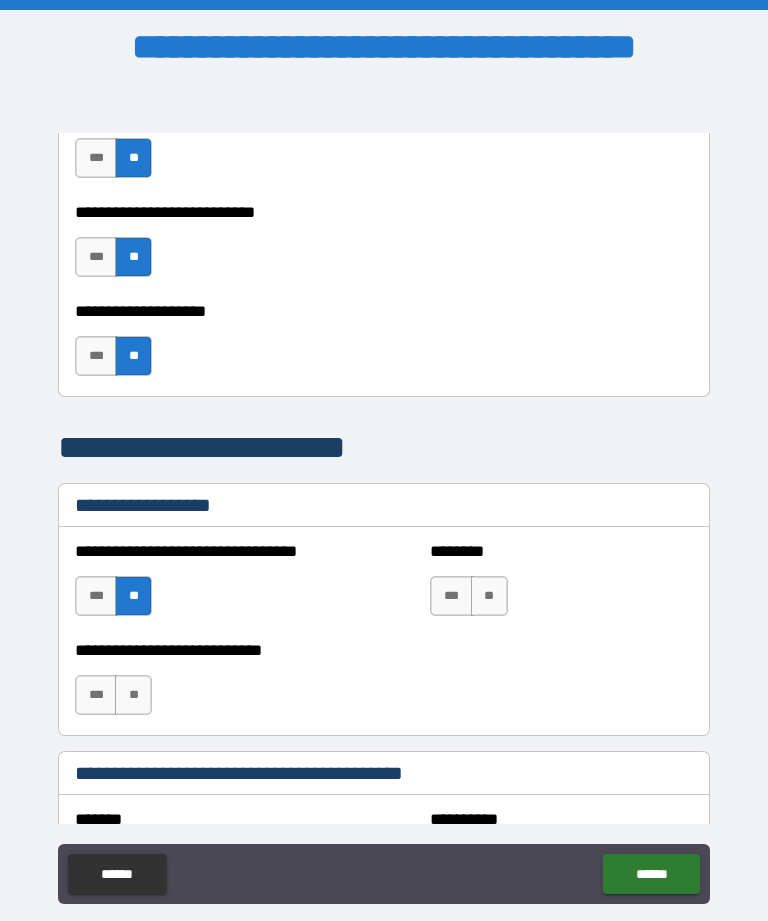 click on "**" at bounding box center (489, 596) 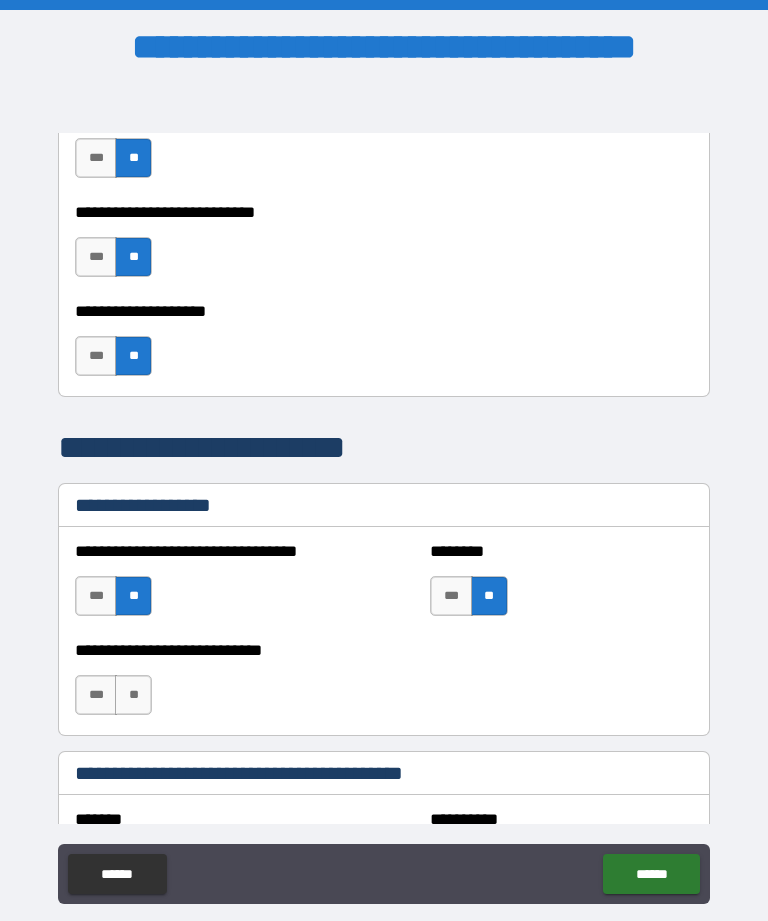 click on "**" at bounding box center [133, 695] 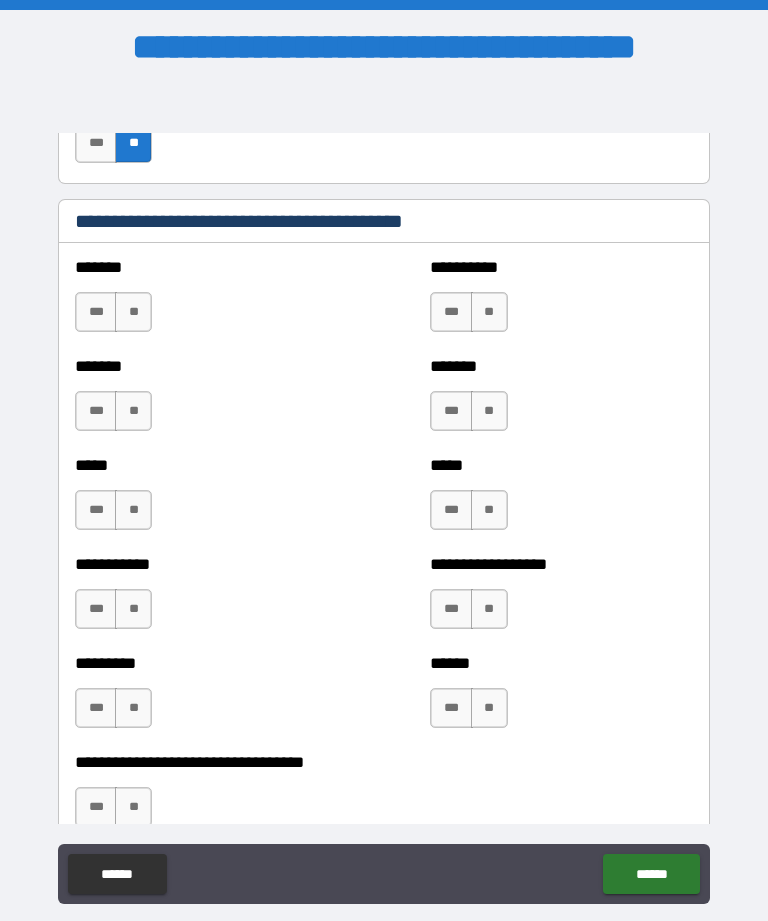 scroll, scrollTop: 1643, scrollLeft: 0, axis: vertical 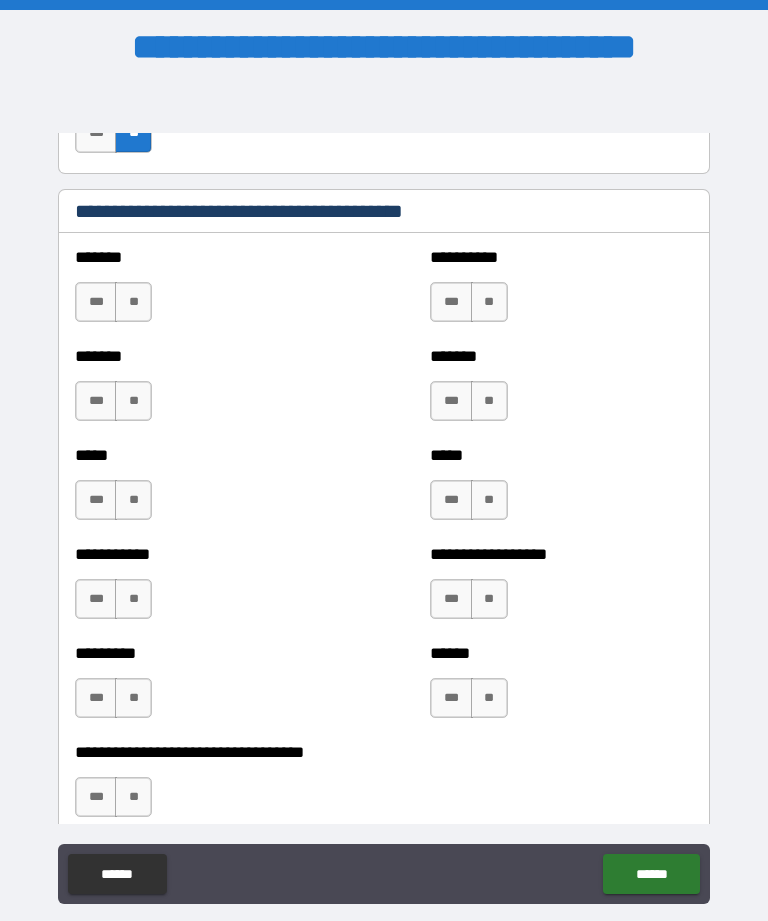 click on "**" at bounding box center [133, 302] 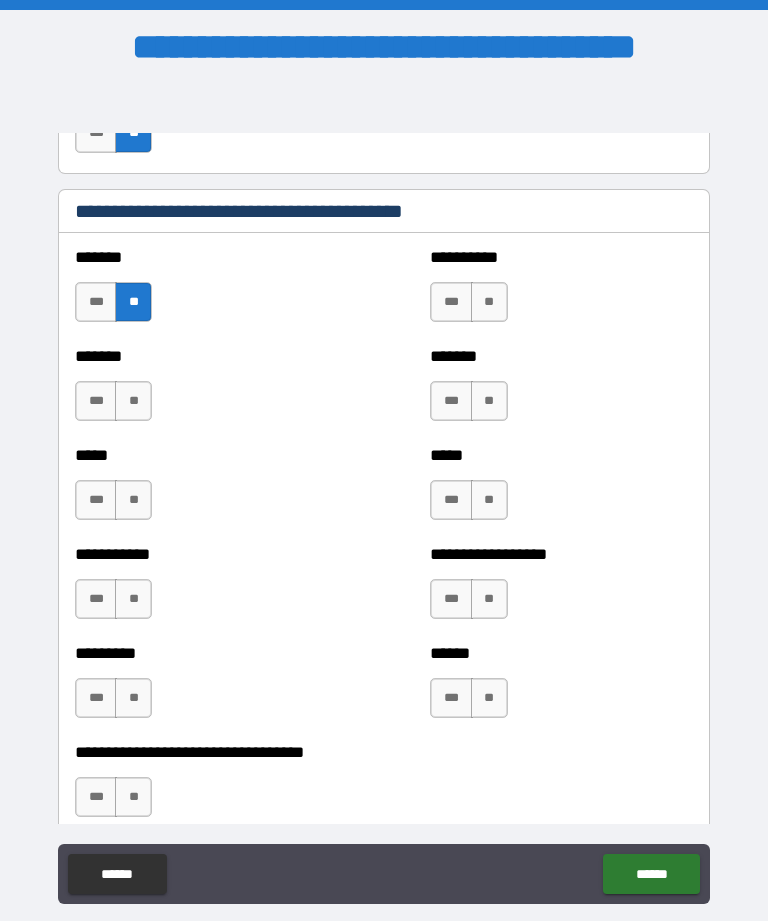 click on "**" at bounding box center [133, 401] 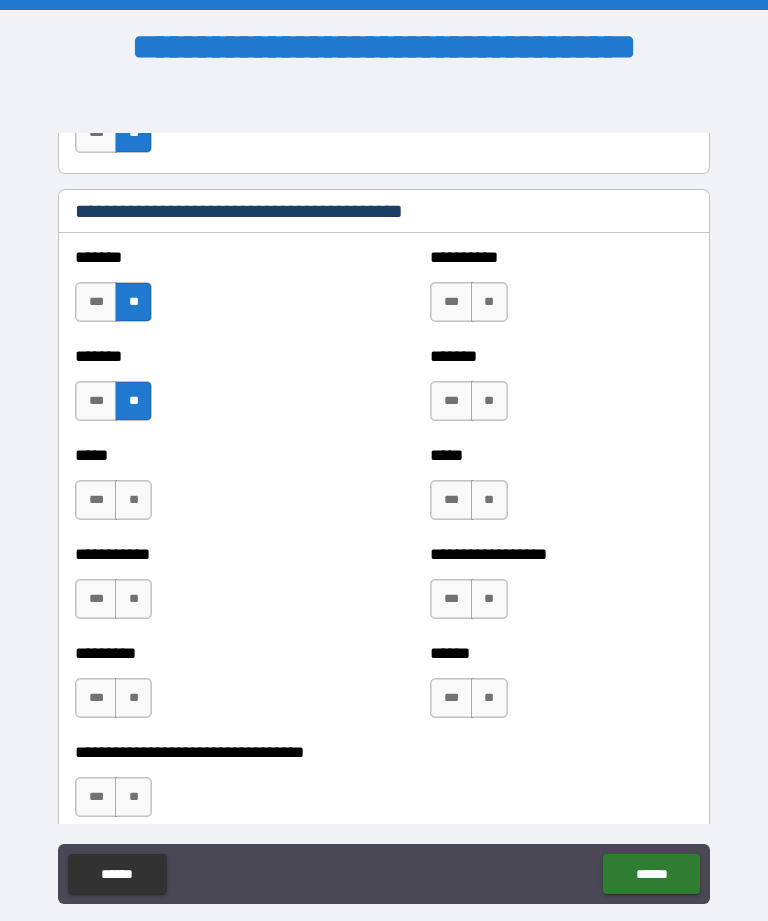 click on "**" at bounding box center [133, 500] 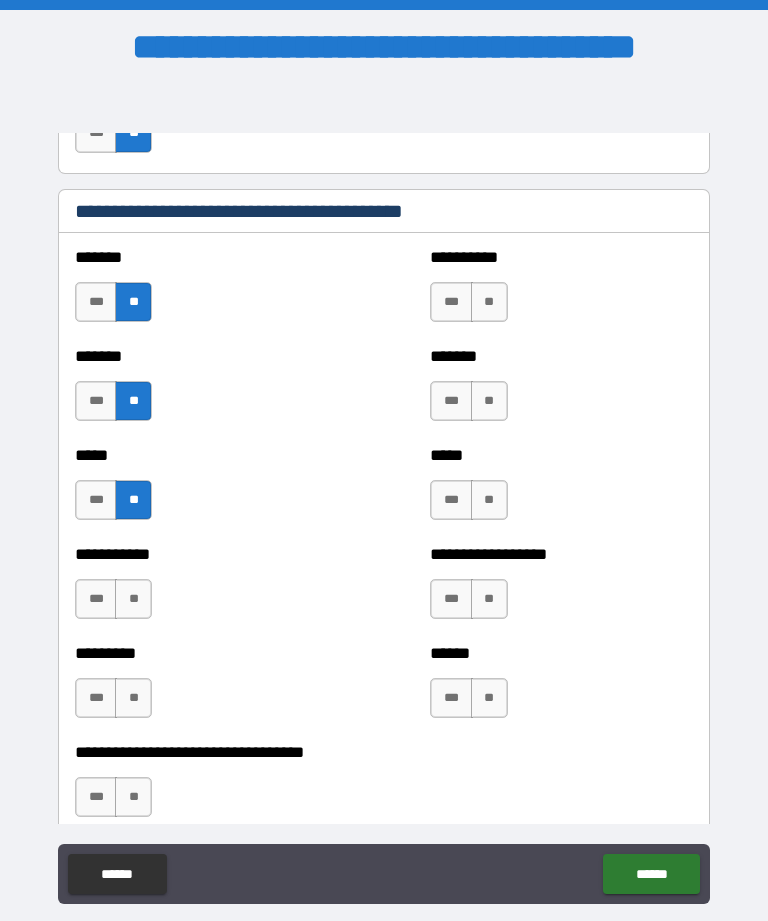 click on "**" at bounding box center [133, 599] 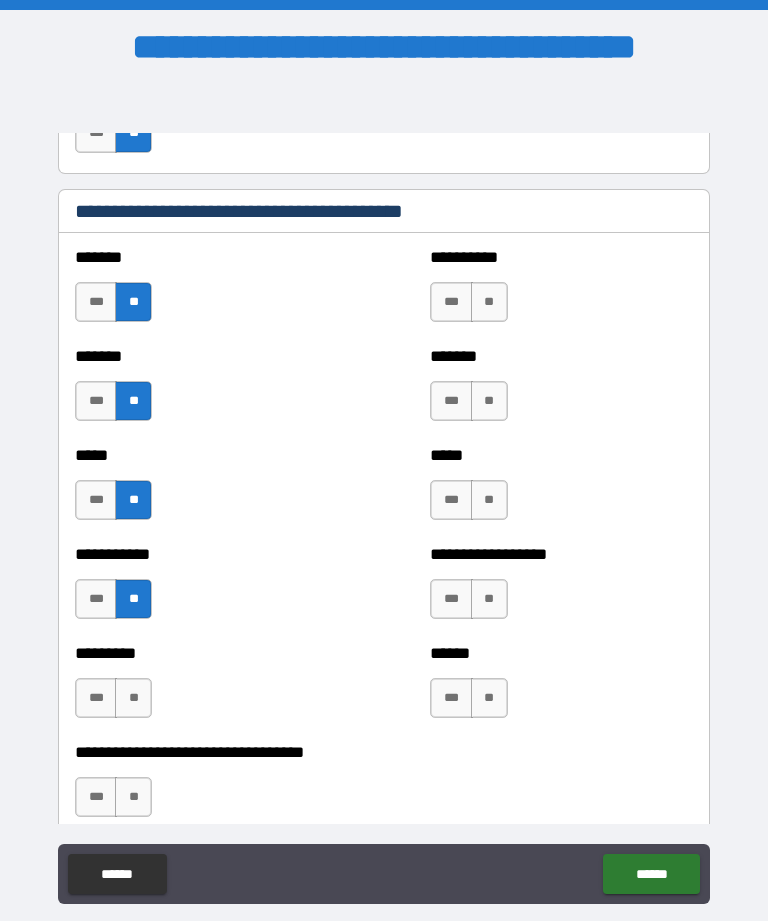 click on "**" at bounding box center (133, 698) 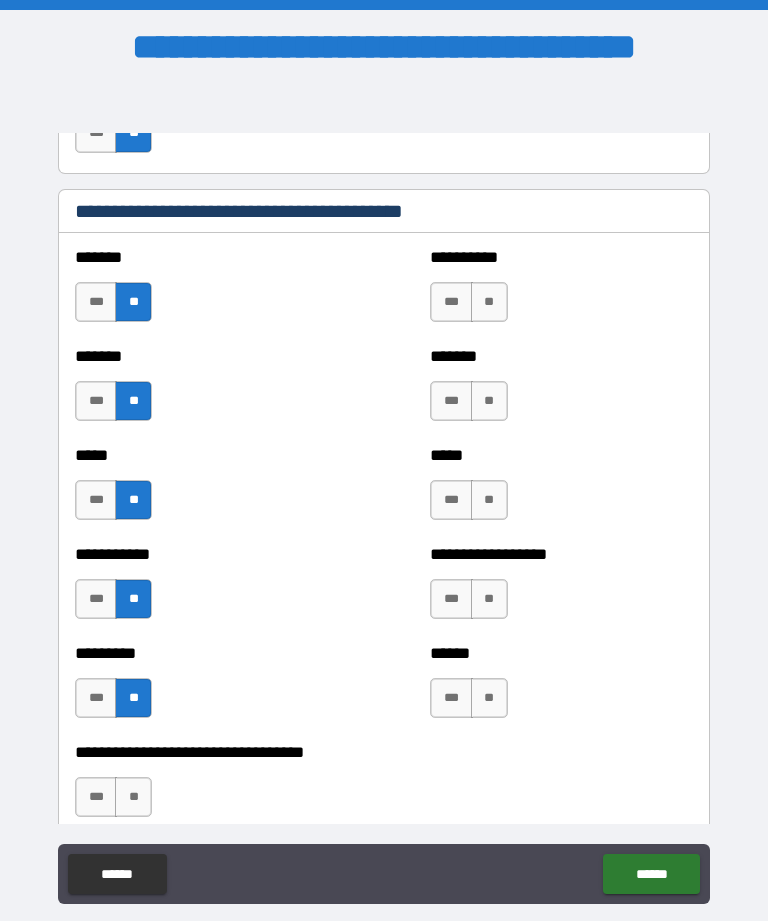 scroll, scrollTop: 1875, scrollLeft: 0, axis: vertical 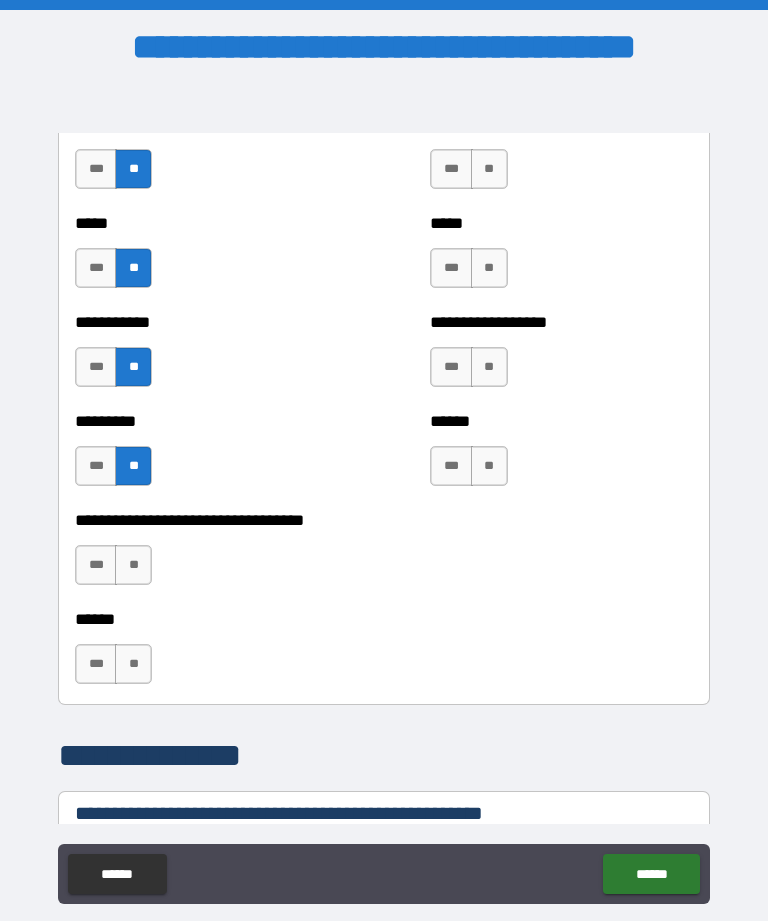 click on "**" at bounding box center (133, 565) 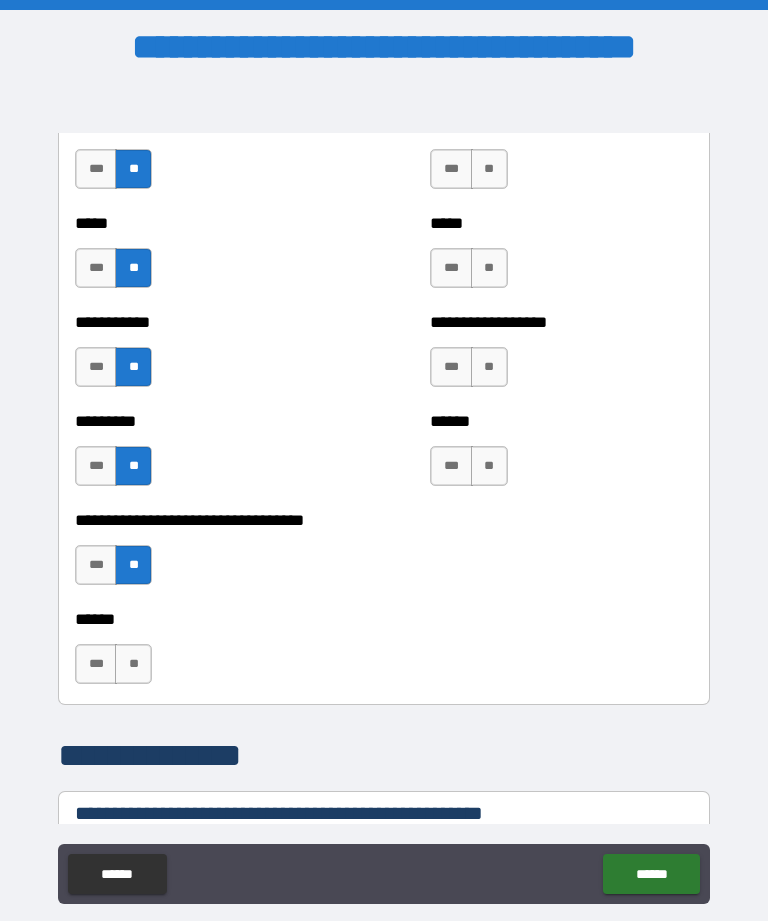 click on "**" at bounding box center (133, 664) 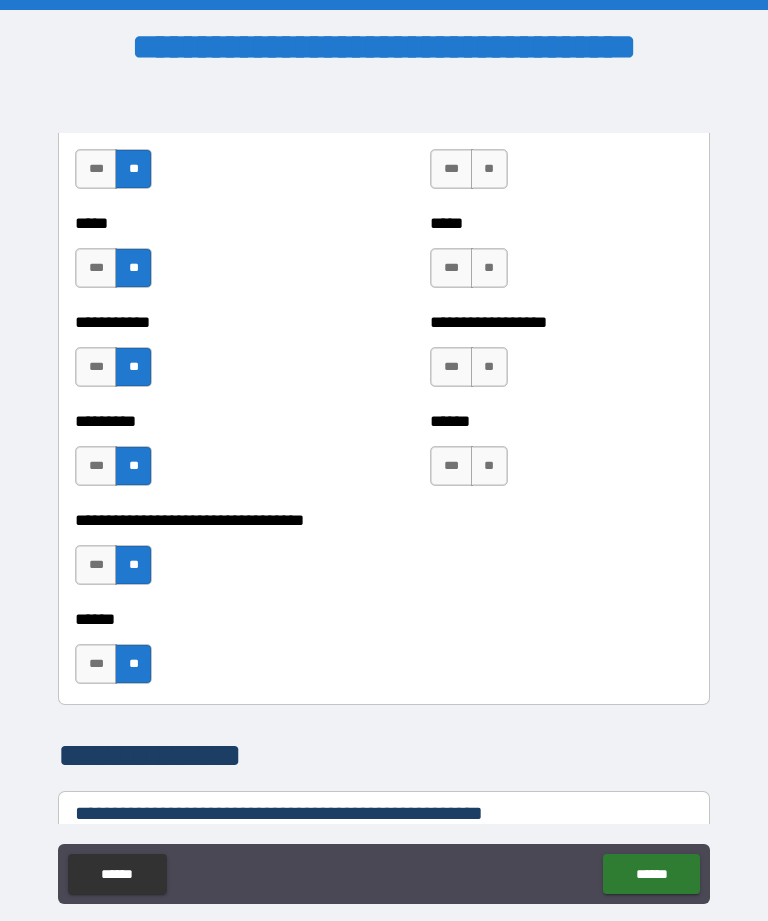 click on "**" at bounding box center [489, 466] 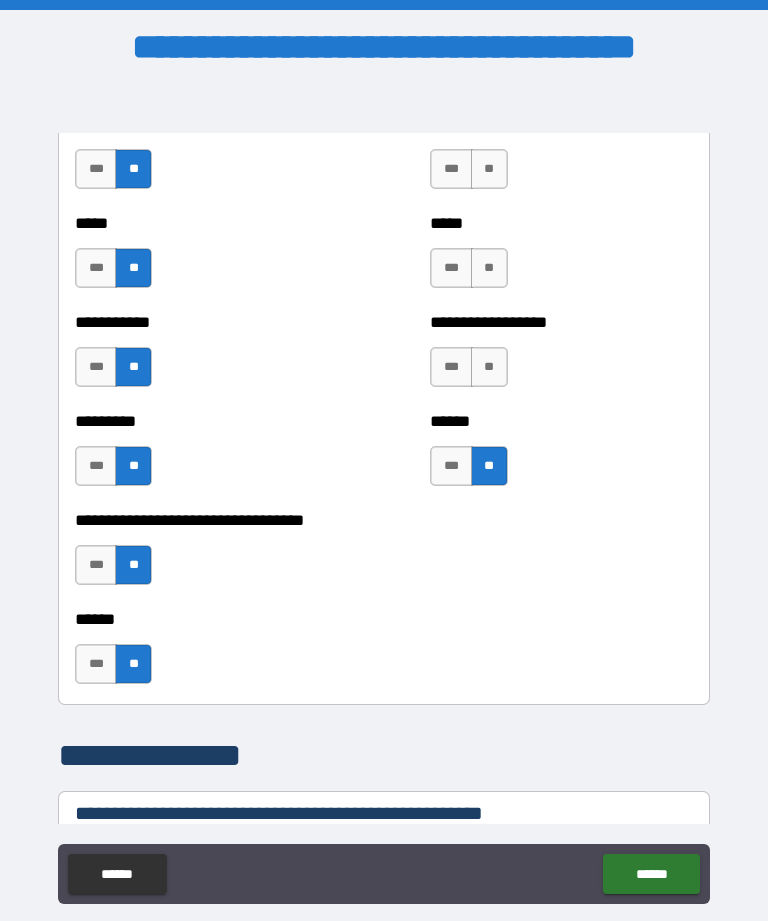 click on "**" at bounding box center (489, 367) 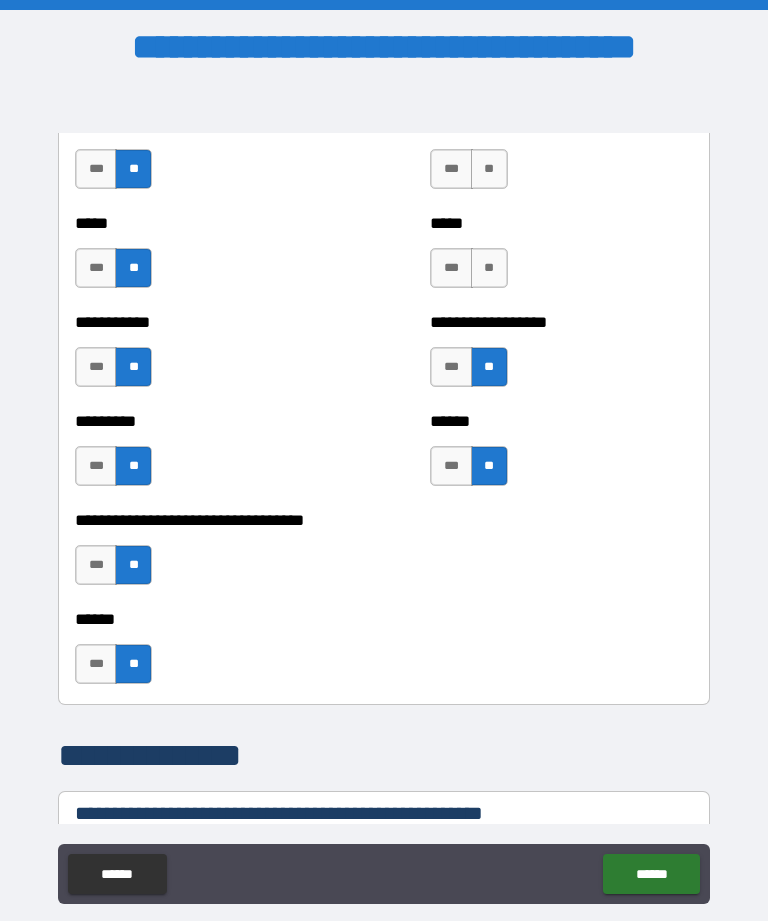 click on "**" at bounding box center (489, 268) 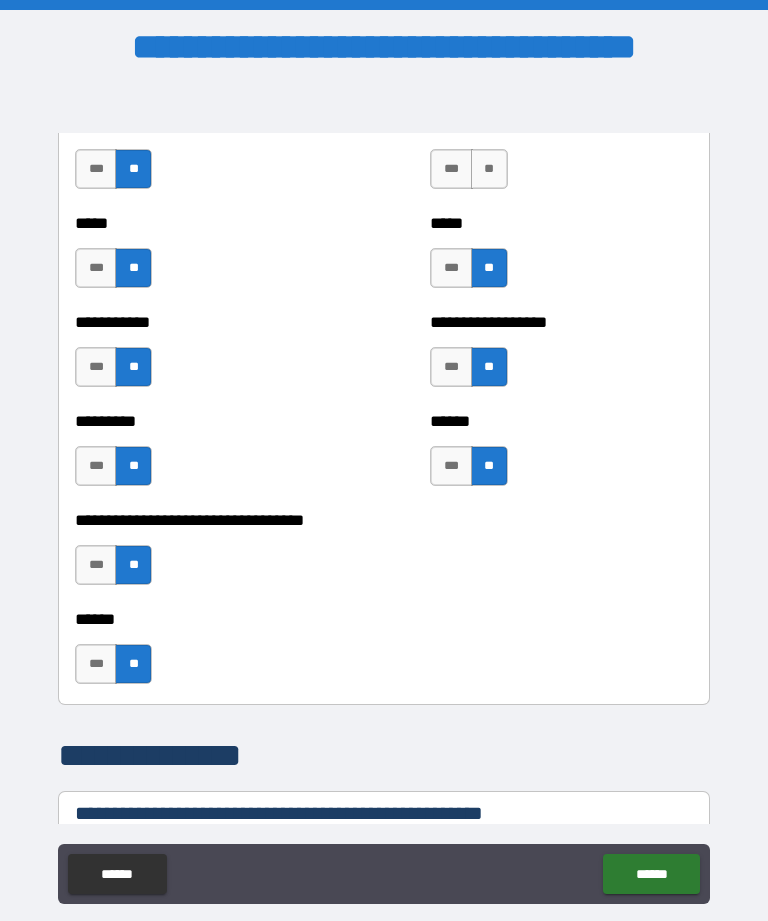 click on "**" at bounding box center (489, 169) 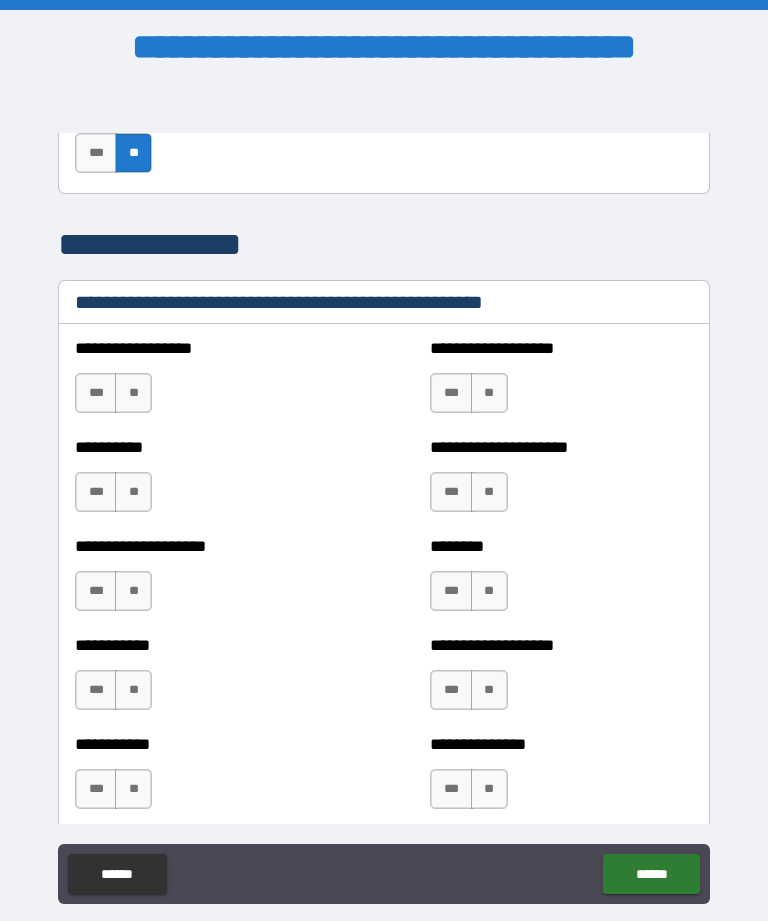scroll, scrollTop: 2383, scrollLeft: 0, axis: vertical 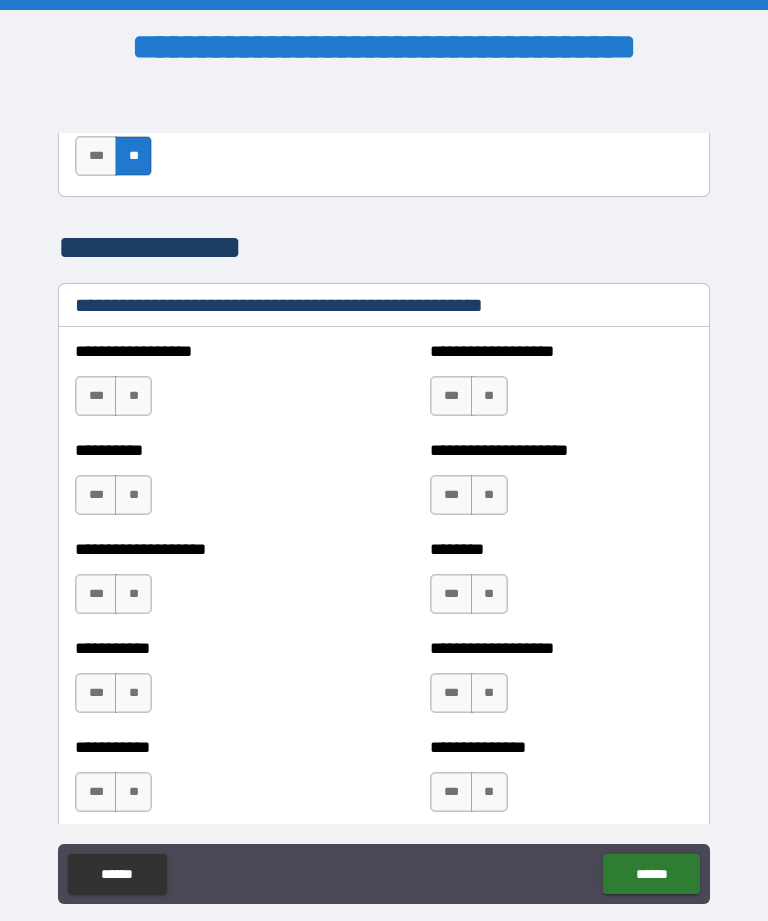 click on "**" at bounding box center (133, 396) 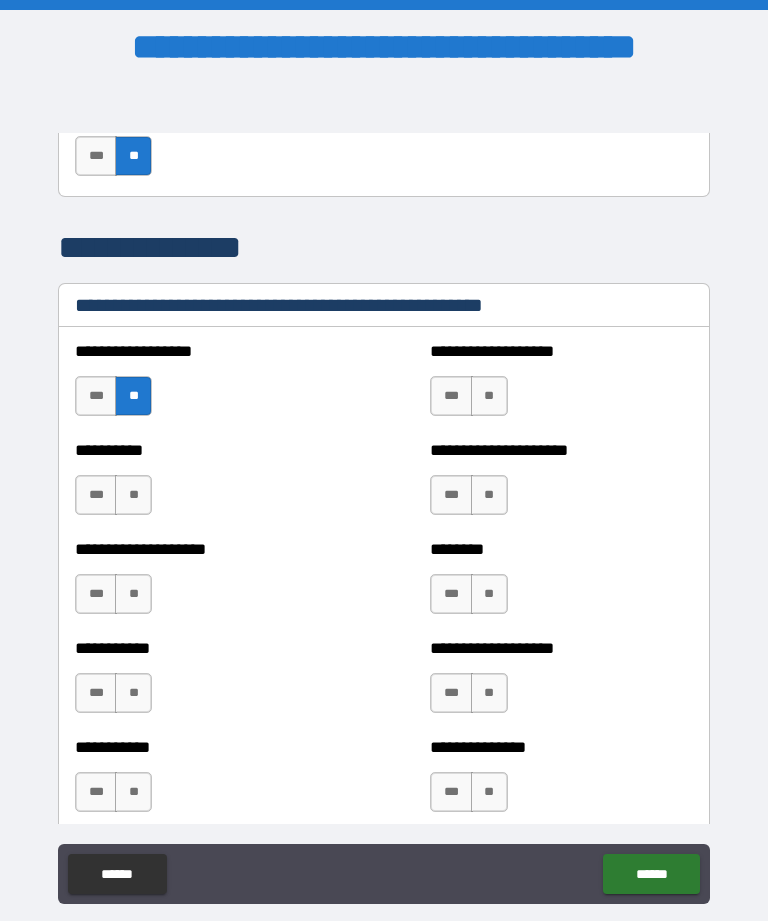 click on "**" at bounding box center [133, 495] 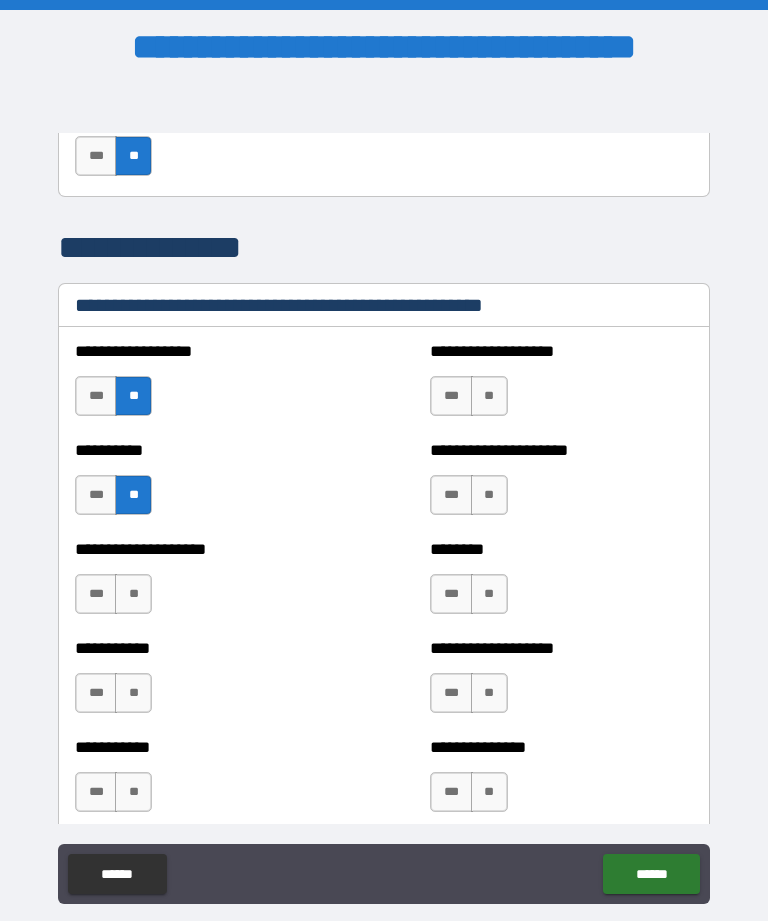 click on "**" at bounding box center (489, 396) 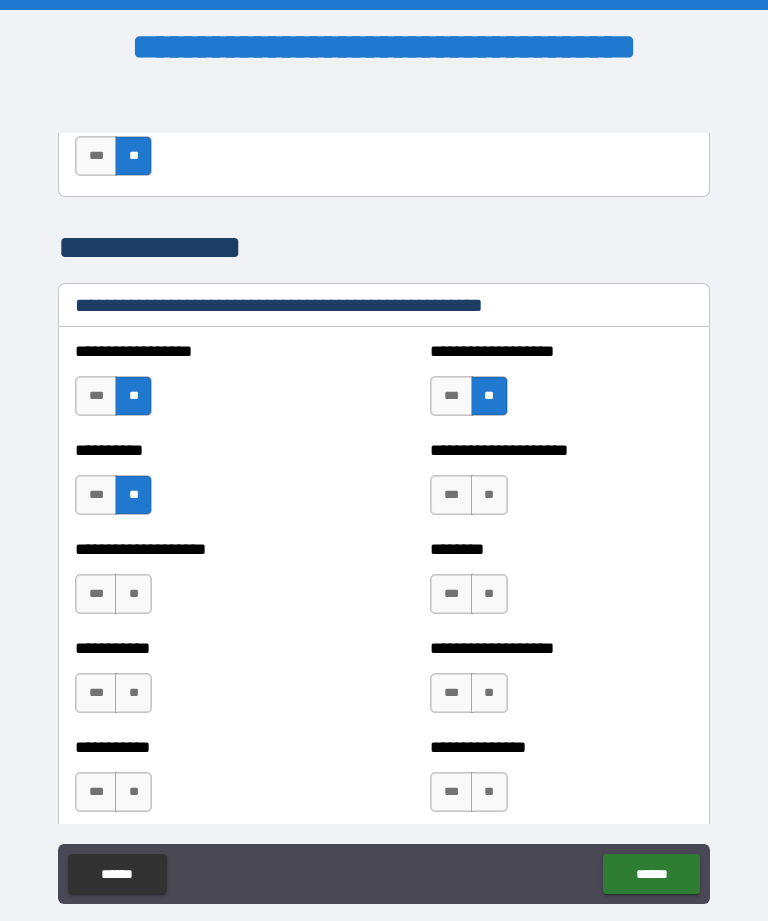 click on "**" at bounding box center (489, 495) 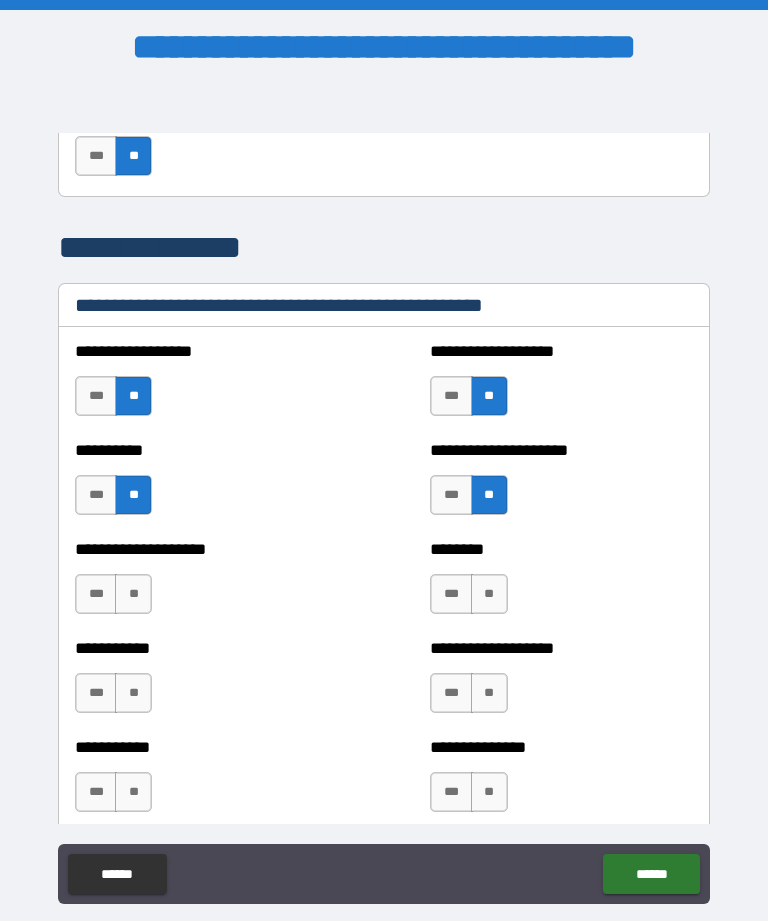 click on "**" at bounding box center [133, 594] 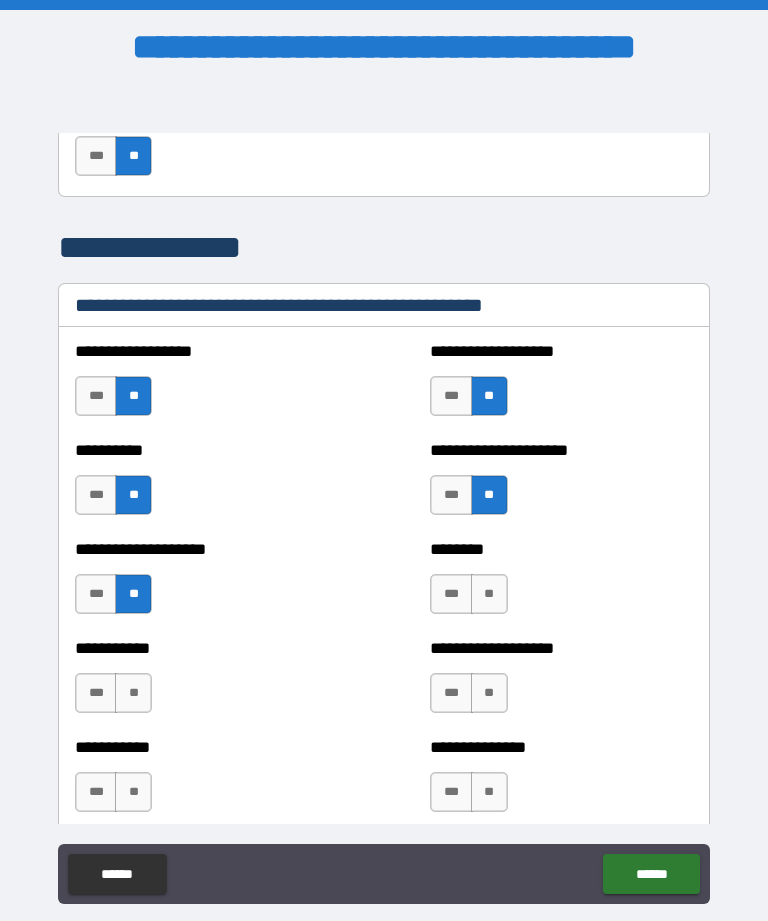 click on "**" at bounding box center (489, 594) 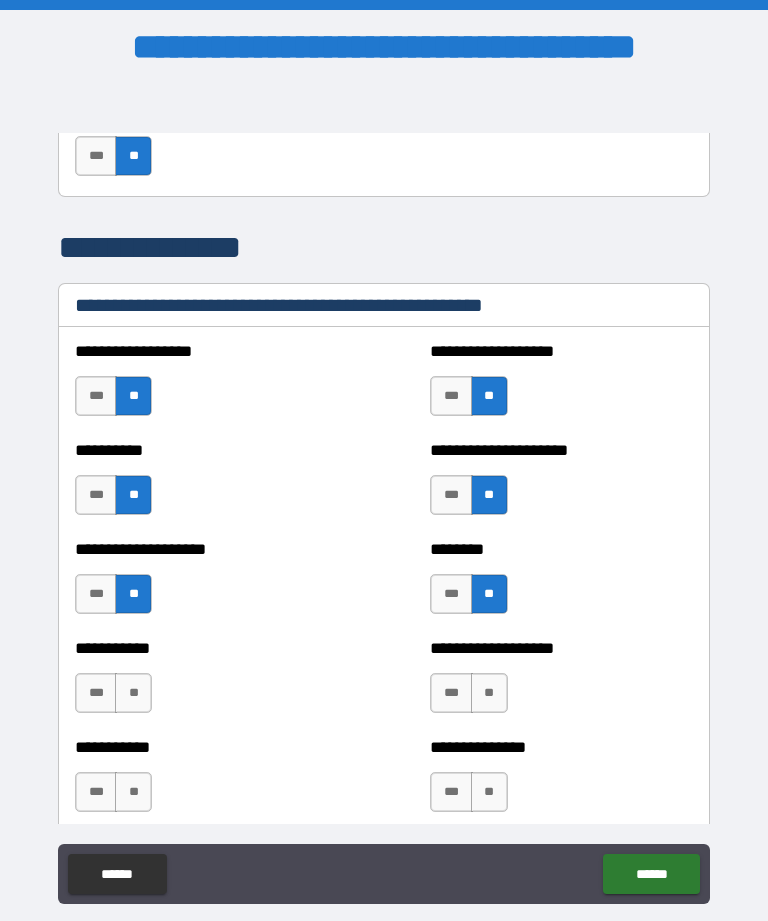 click on "**" at bounding box center [489, 693] 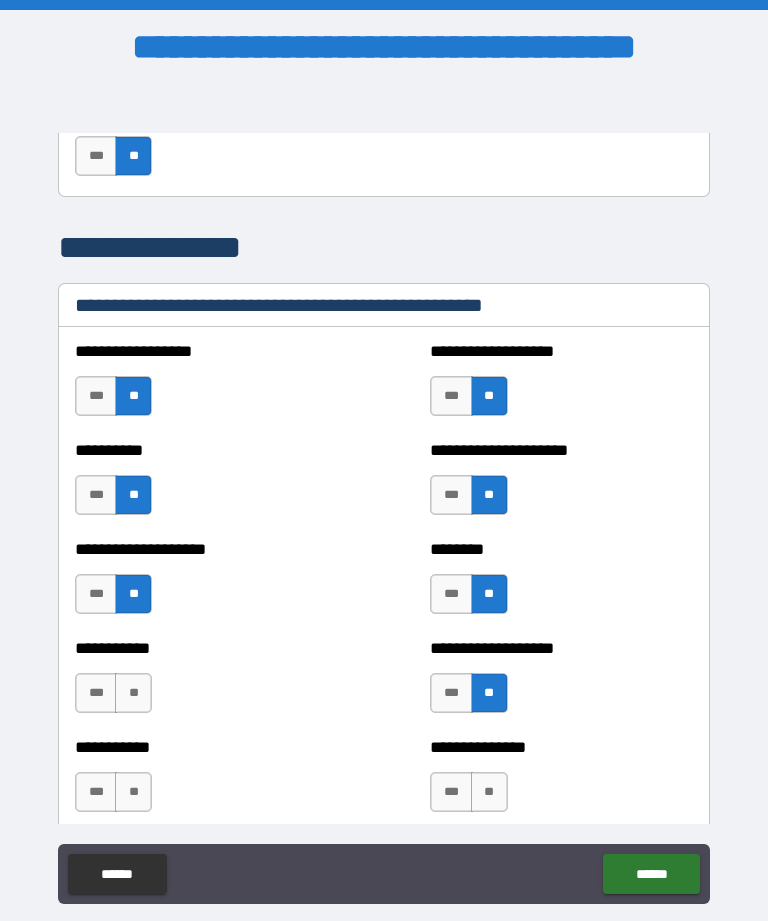 click on "**" at bounding box center (133, 693) 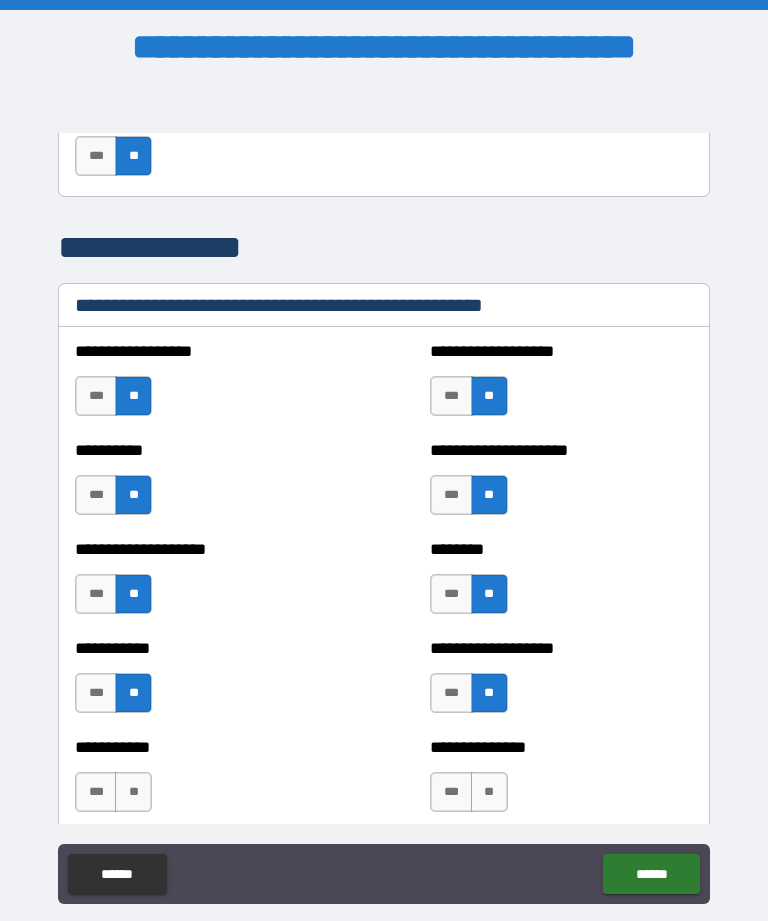 click on "**" at bounding box center [133, 792] 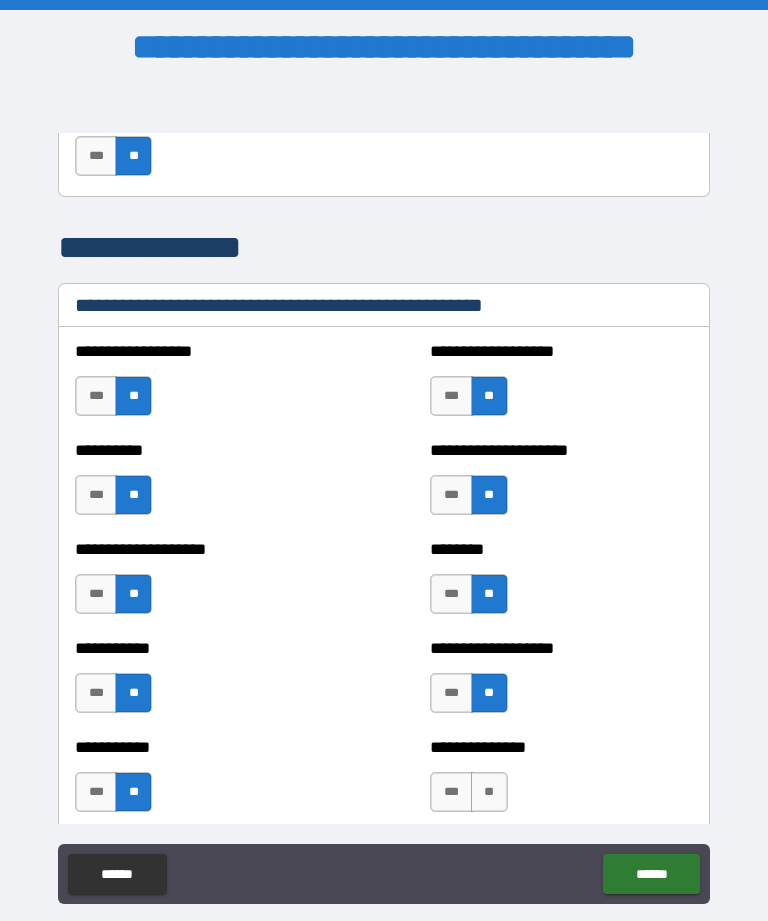 click on "**" at bounding box center [489, 792] 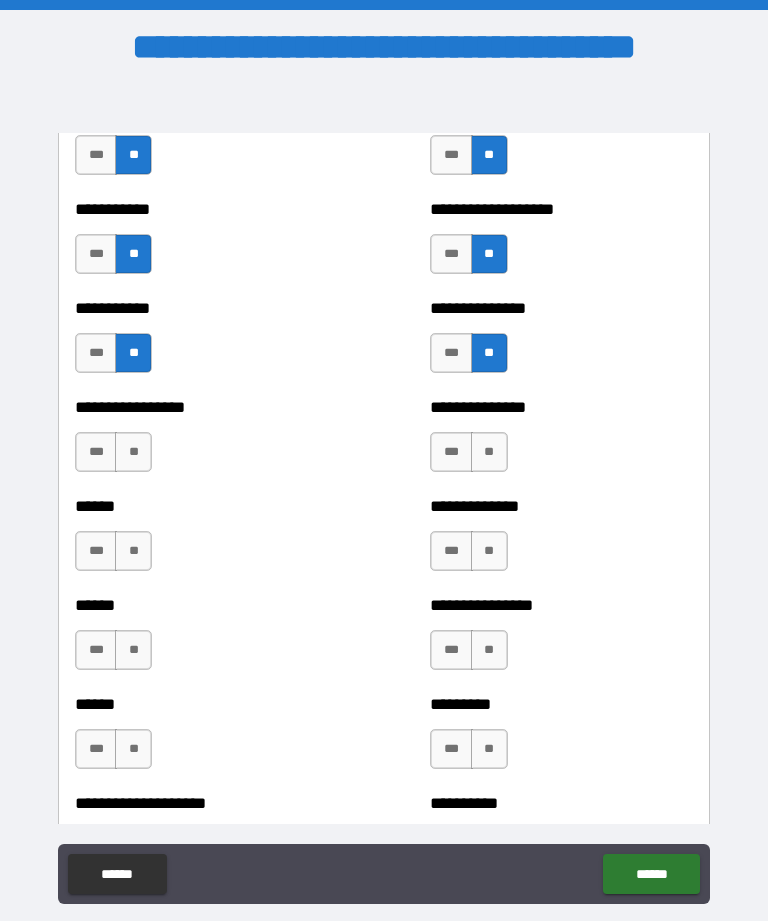 scroll, scrollTop: 2821, scrollLeft: 0, axis: vertical 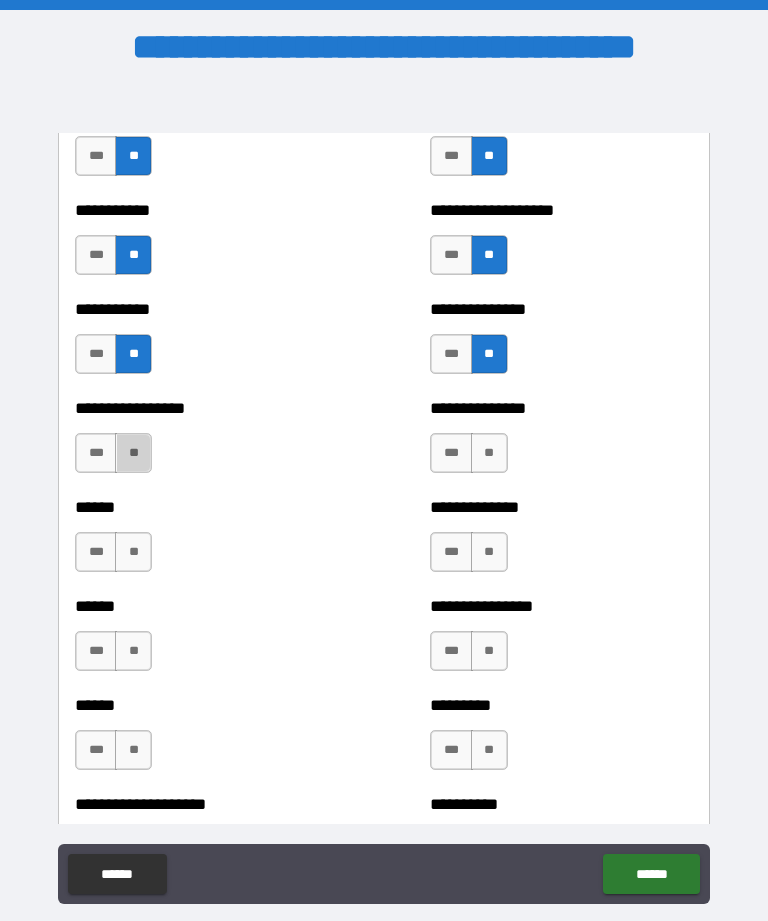 click on "**" at bounding box center (133, 453) 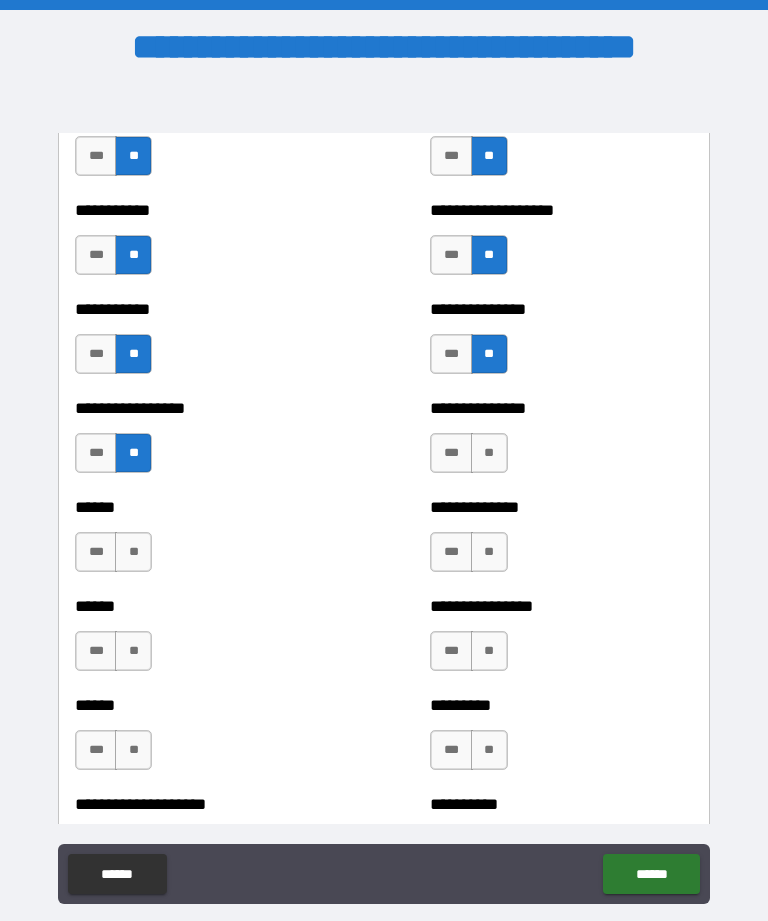 click on "**" at bounding box center (489, 453) 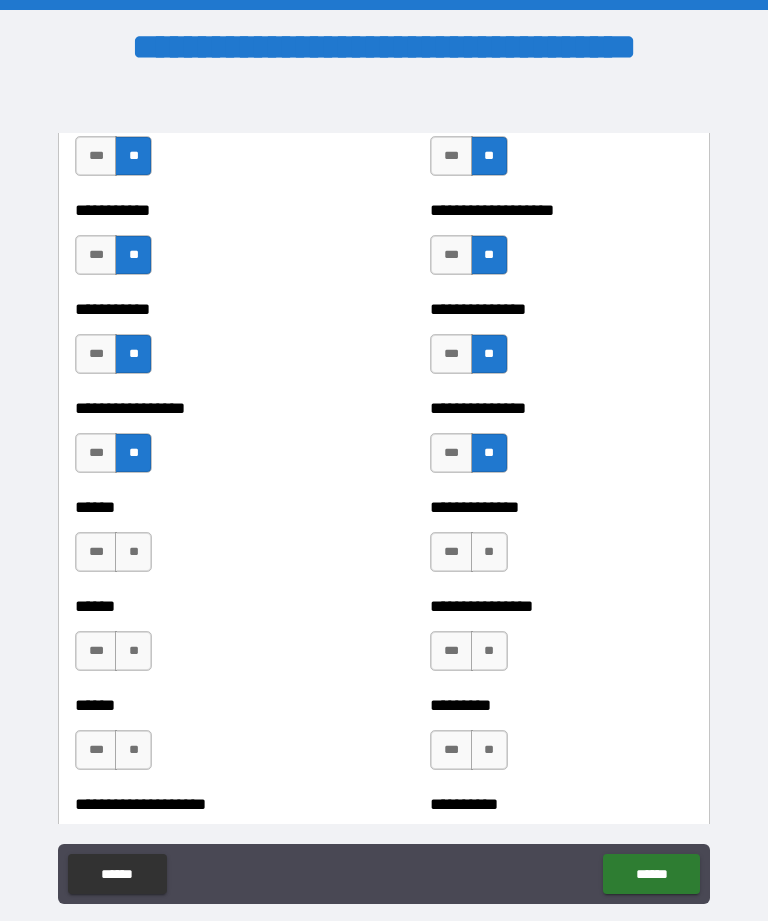 click on "**" at bounding box center [489, 552] 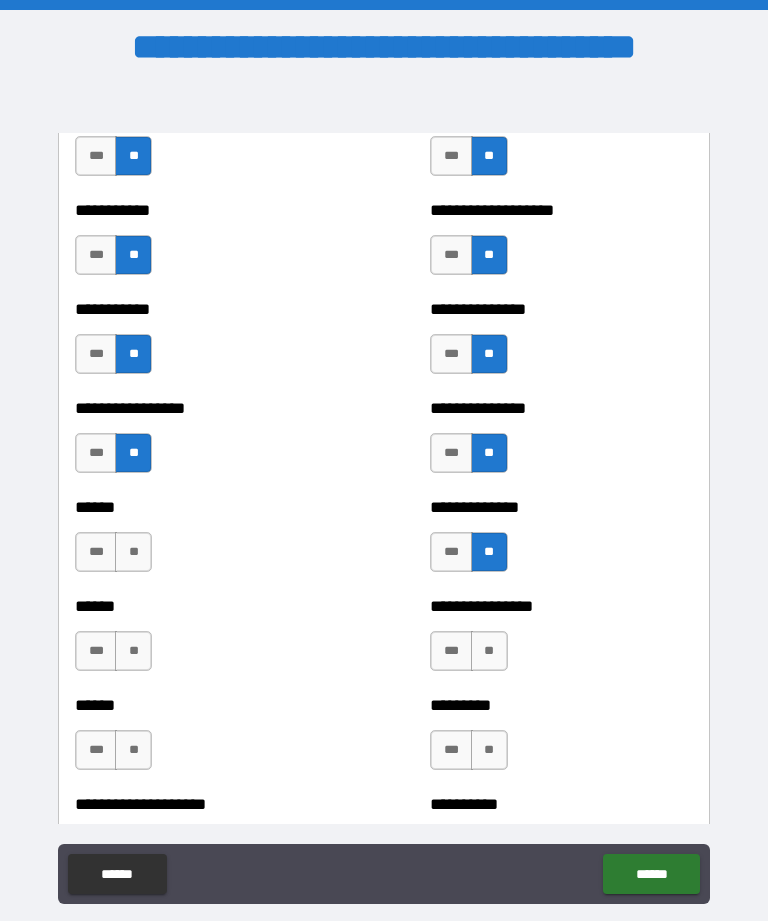 click on "**" at bounding box center (133, 552) 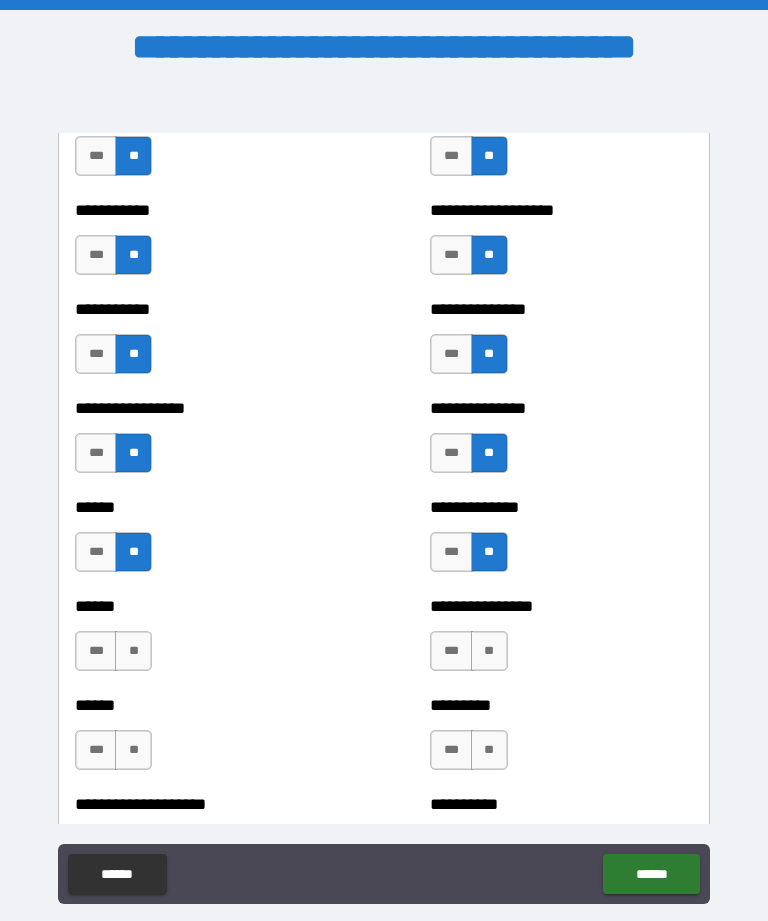 click on "**" at bounding box center (133, 651) 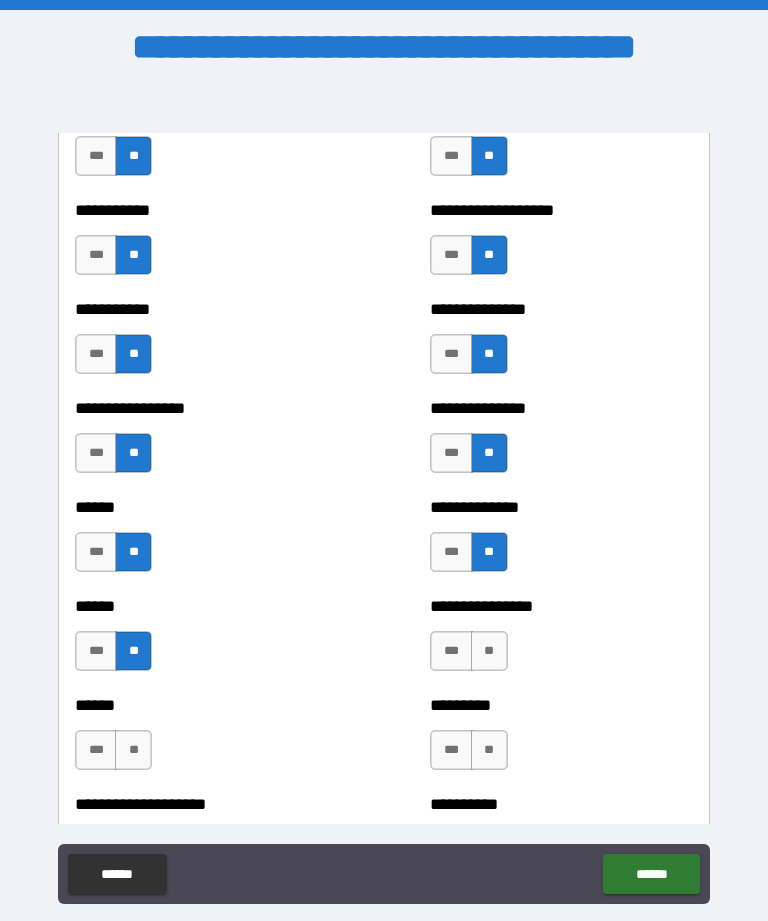 click on "**" at bounding box center [489, 651] 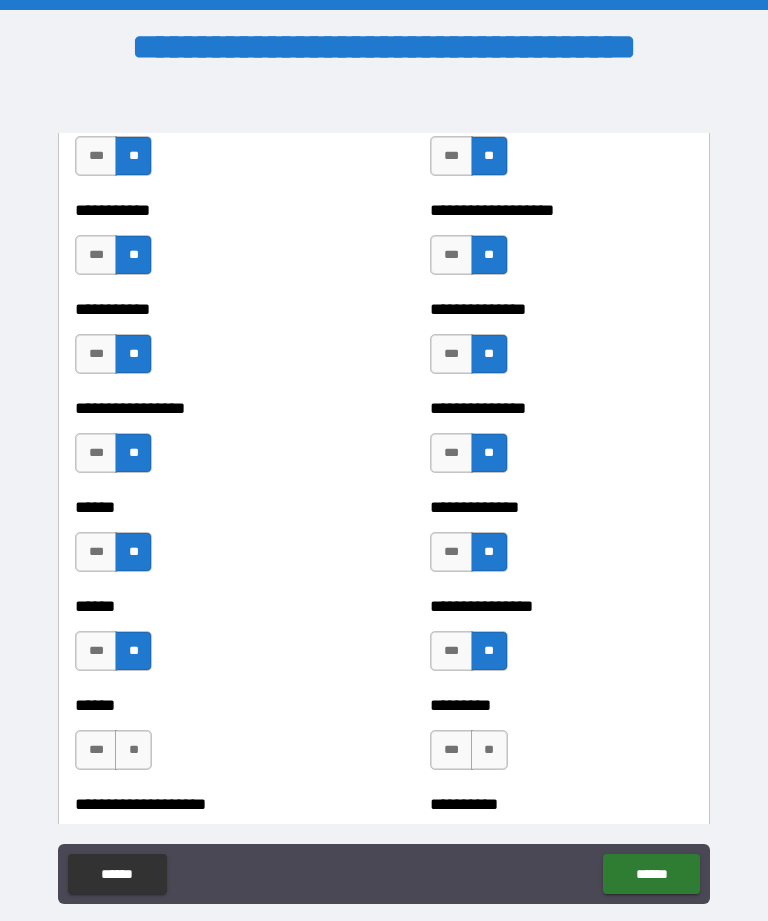 click on "**" at bounding box center (489, 750) 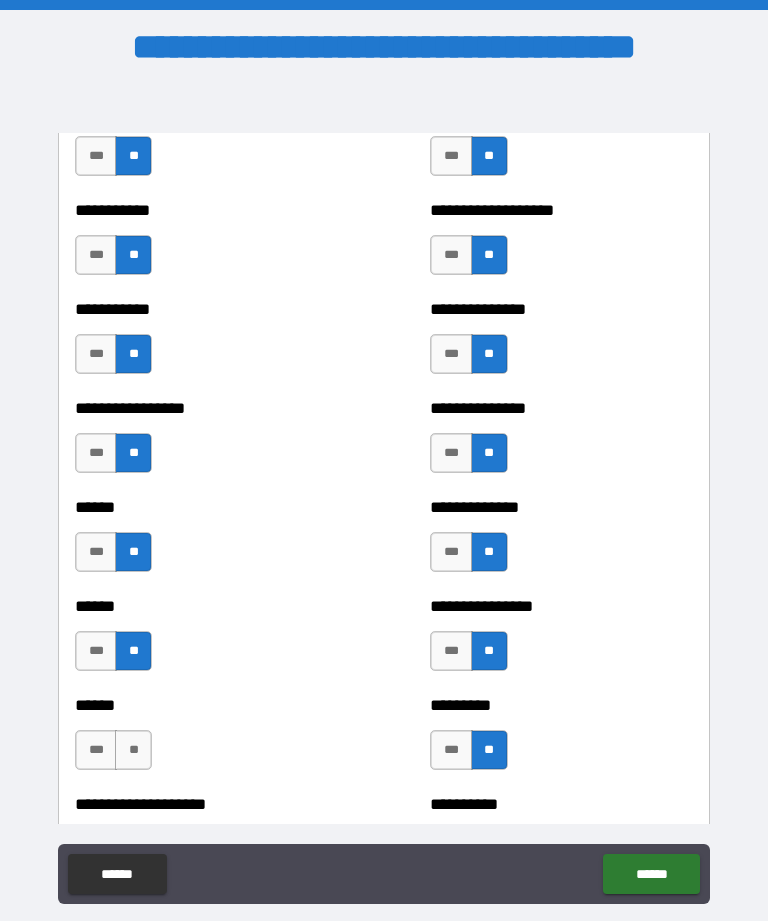 click on "**" at bounding box center (133, 750) 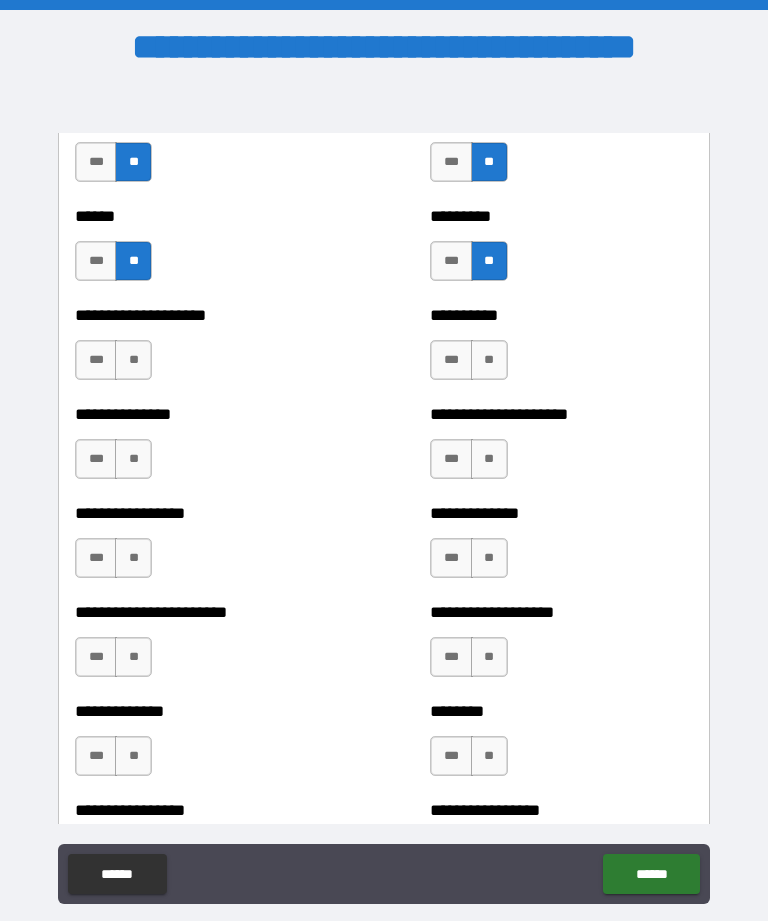 scroll, scrollTop: 3312, scrollLeft: 0, axis: vertical 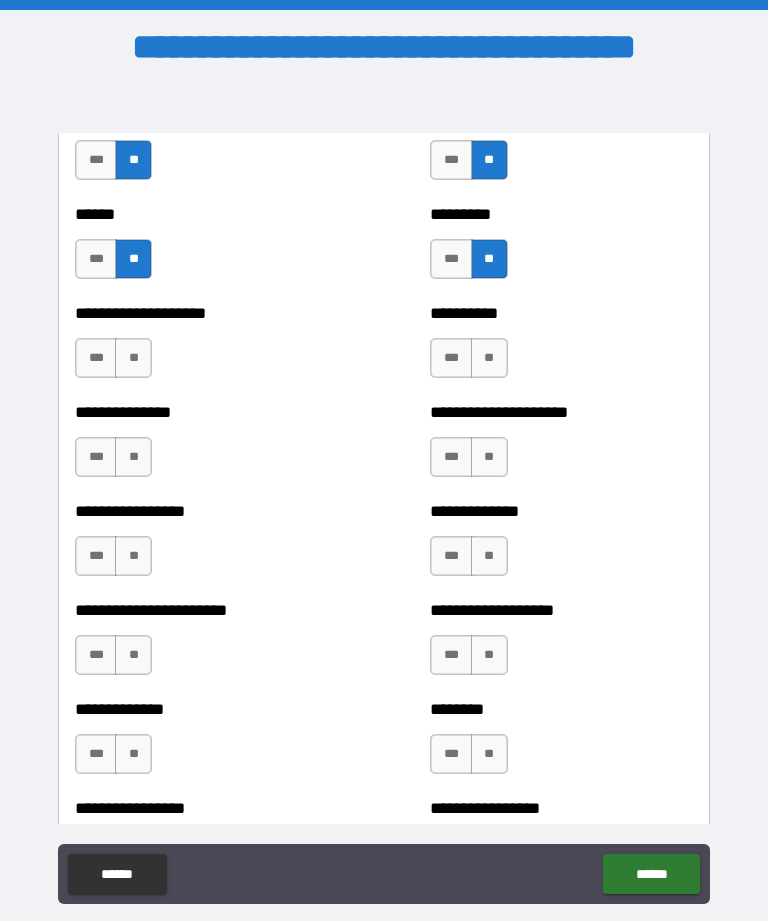 click on "**" at bounding box center (133, 358) 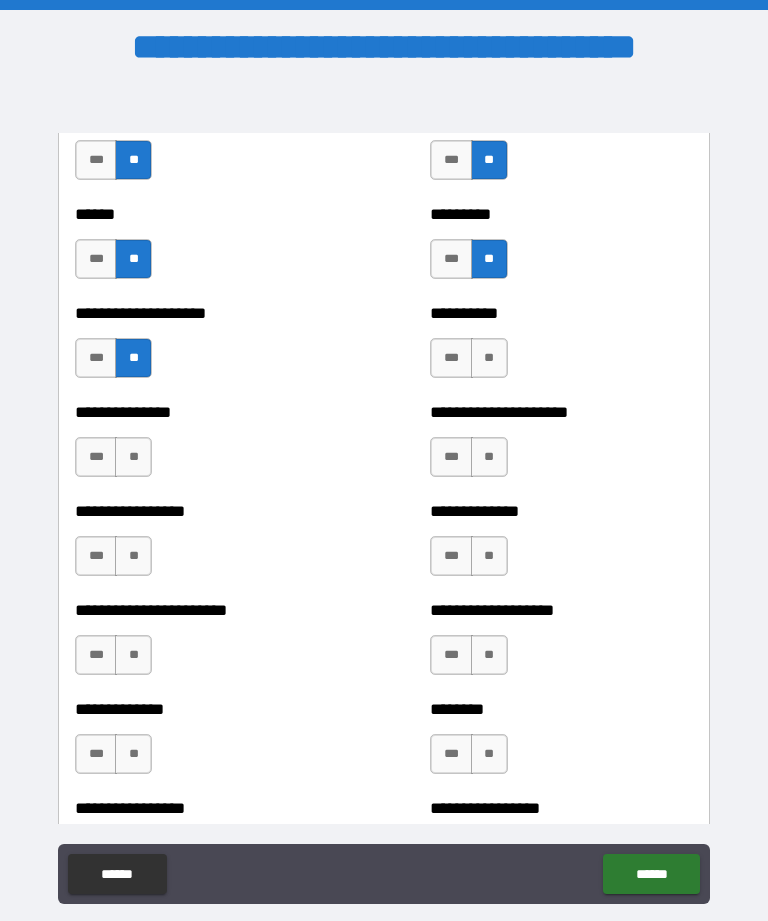 click on "**" at bounding box center [489, 358] 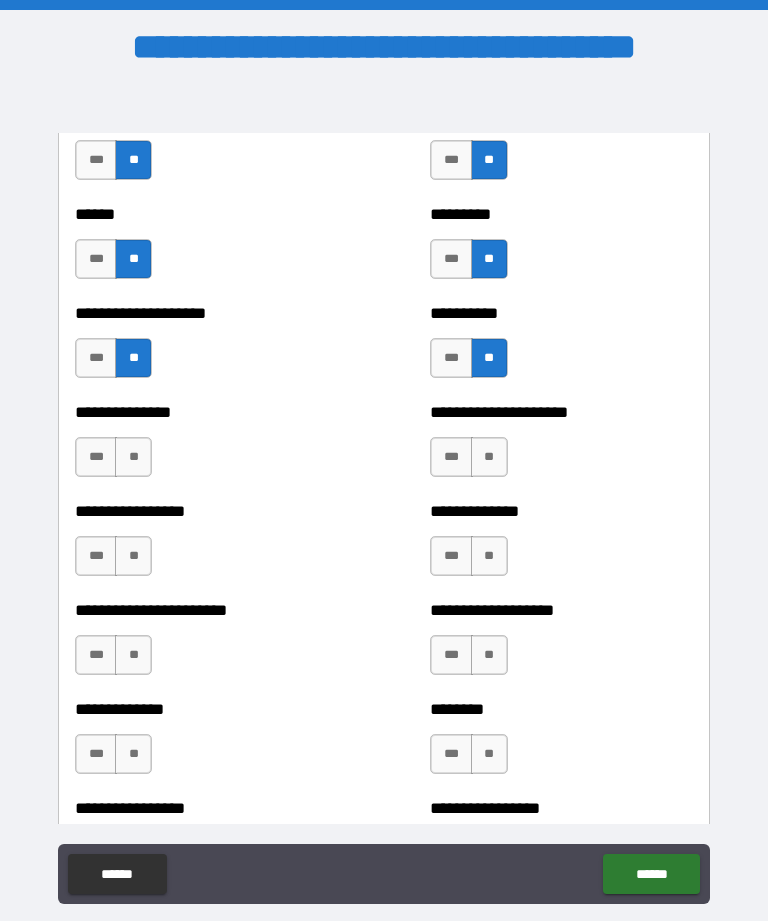 click on "**" at bounding box center [489, 457] 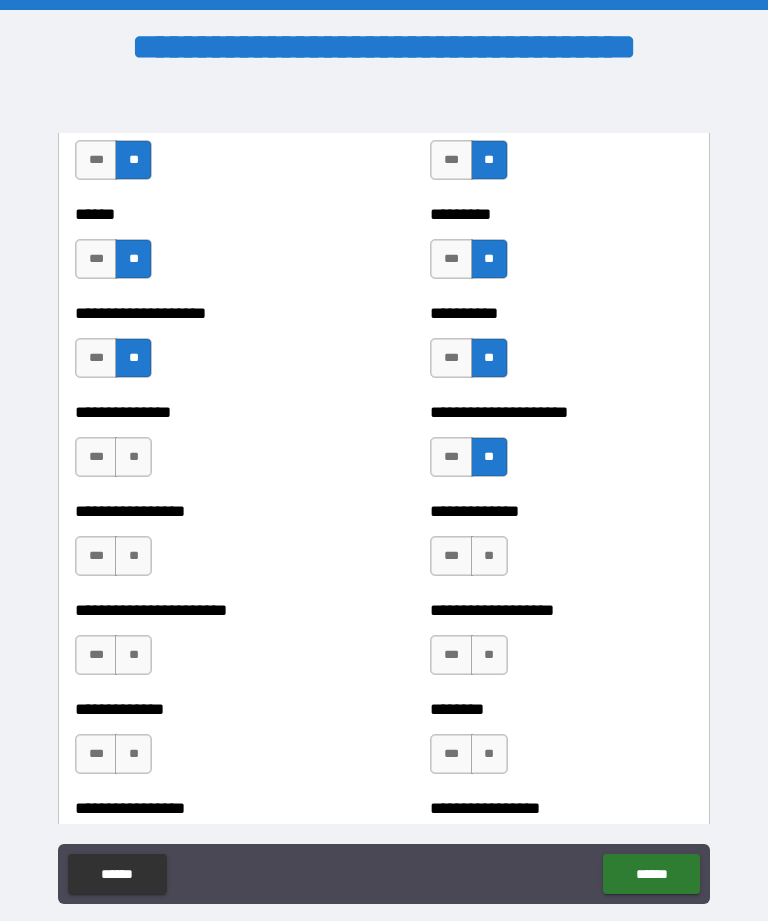 click on "**" at bounding box center (133, 457) 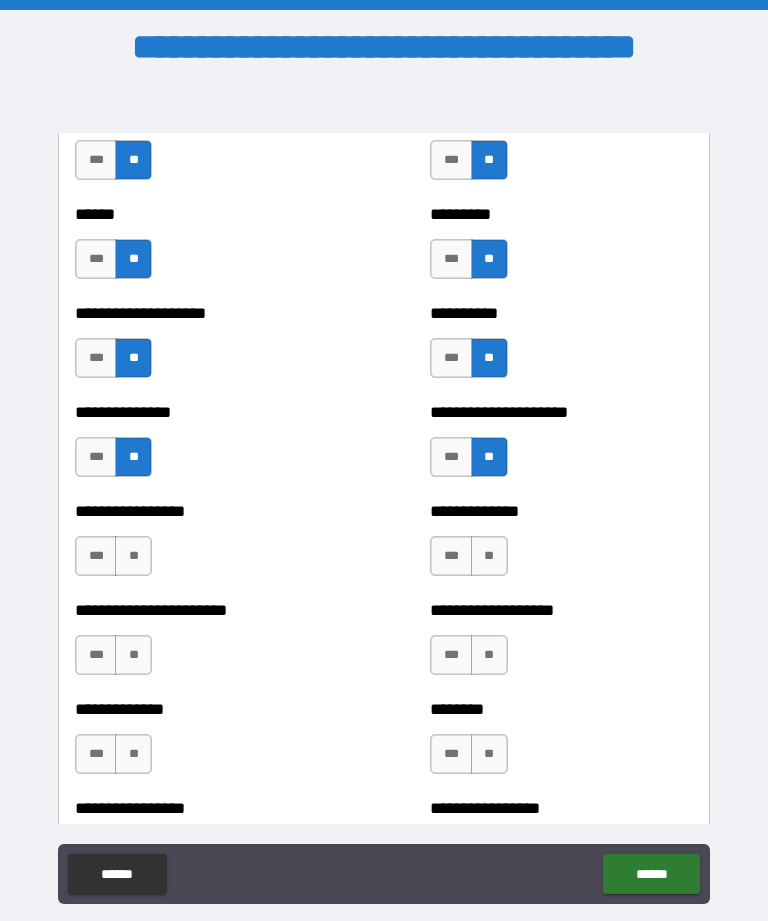 click on "**" at bounding box center [489, 556] 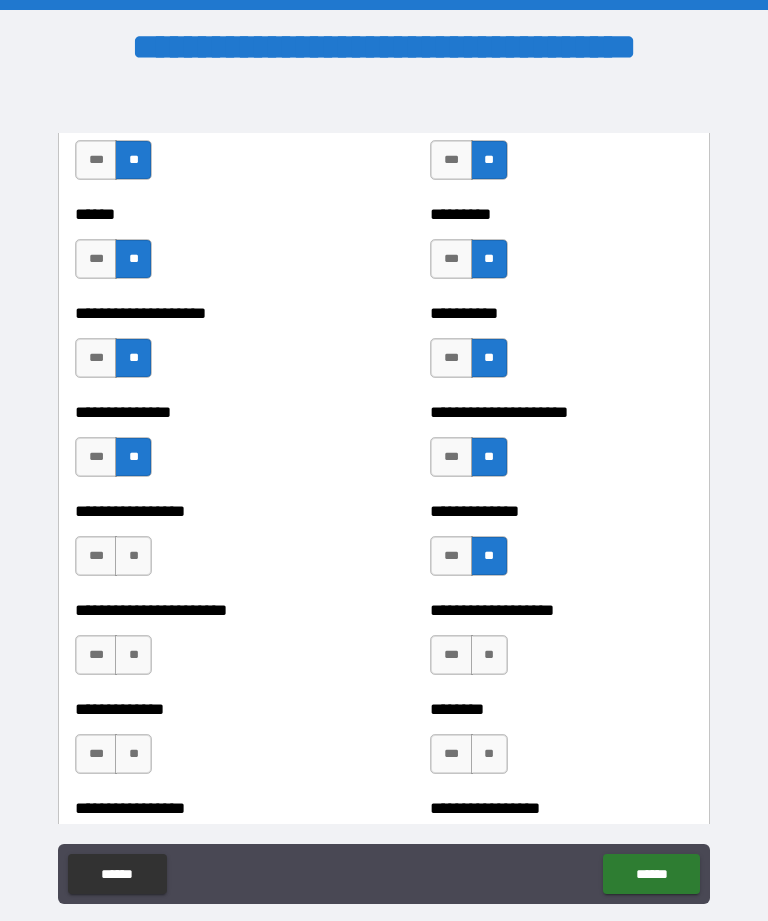 click on "**" at bounding box center [133, 556] 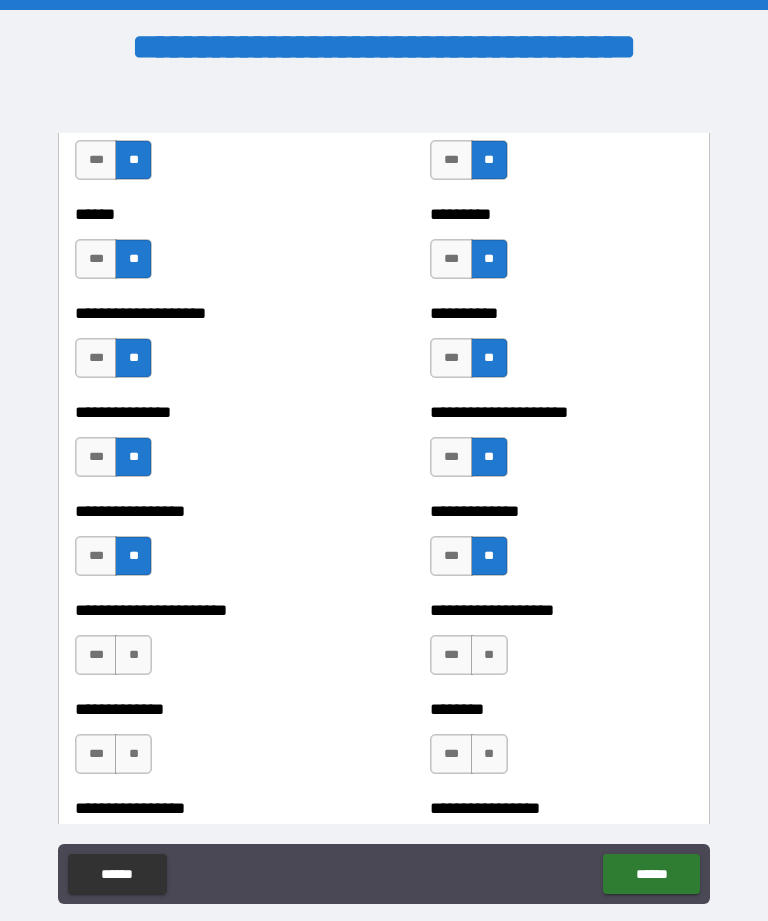 click on "**" at bounding box center [489, 655] 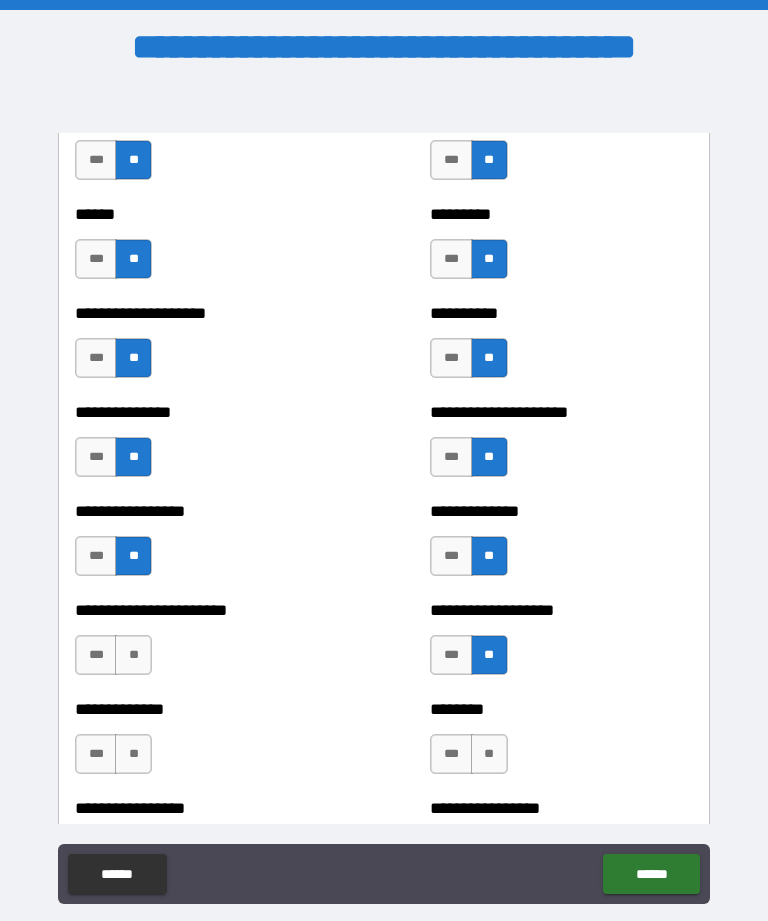 click on "**" at bounding box center [133, 655] 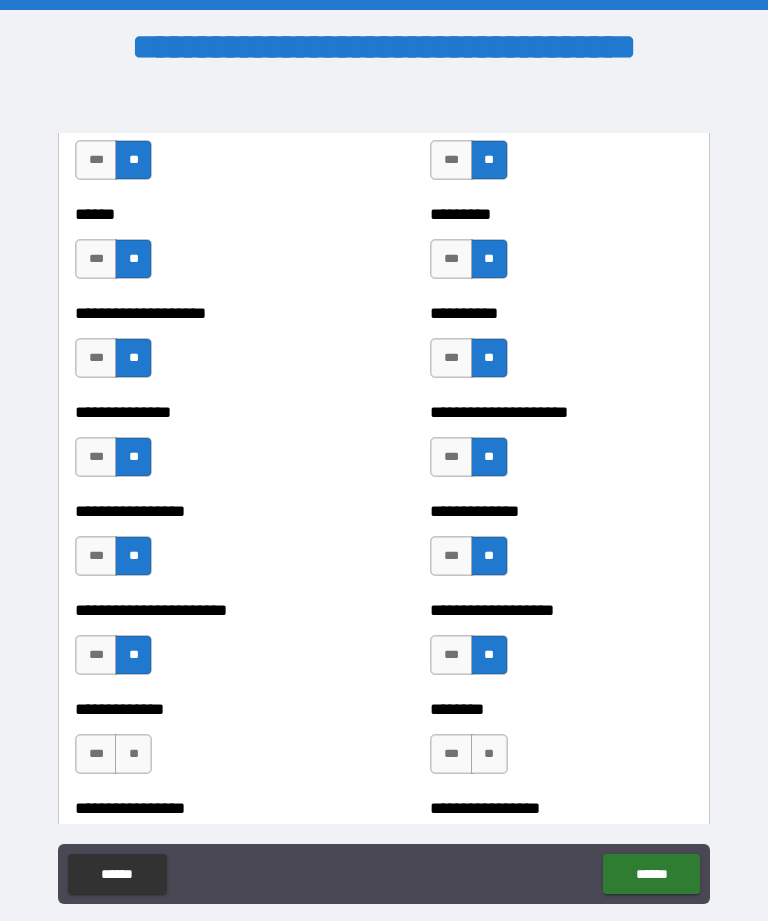 click on "**" at bounding box center [133, 754] 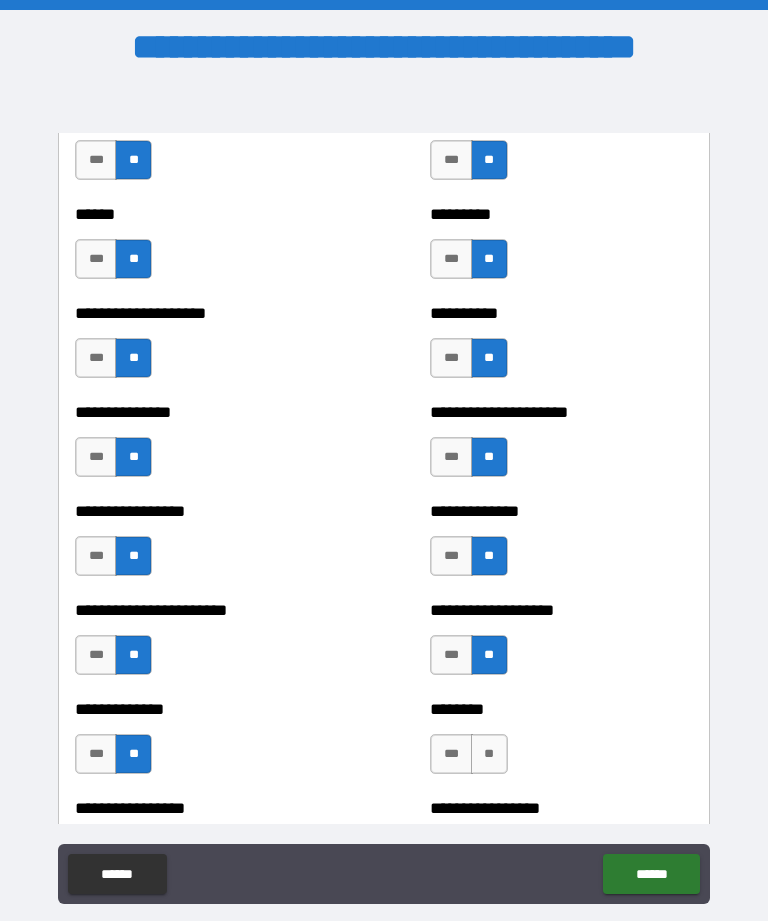 click on "**" at bounding box center (489, 754) 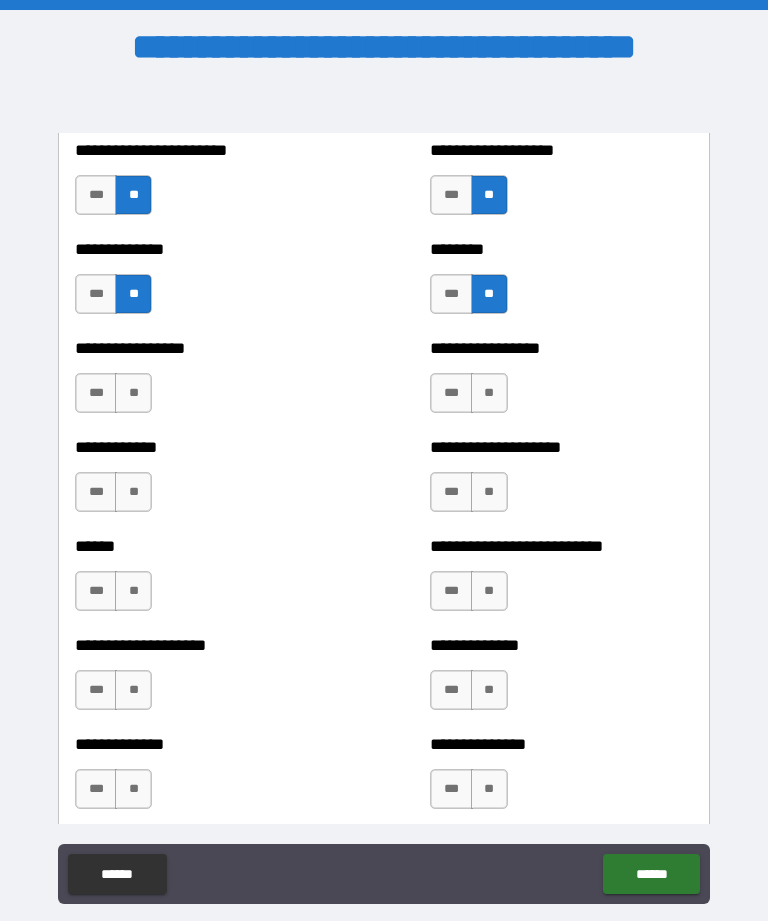 scroll, scrollTop: 3777, scrollLeft: 0, axis: vertical 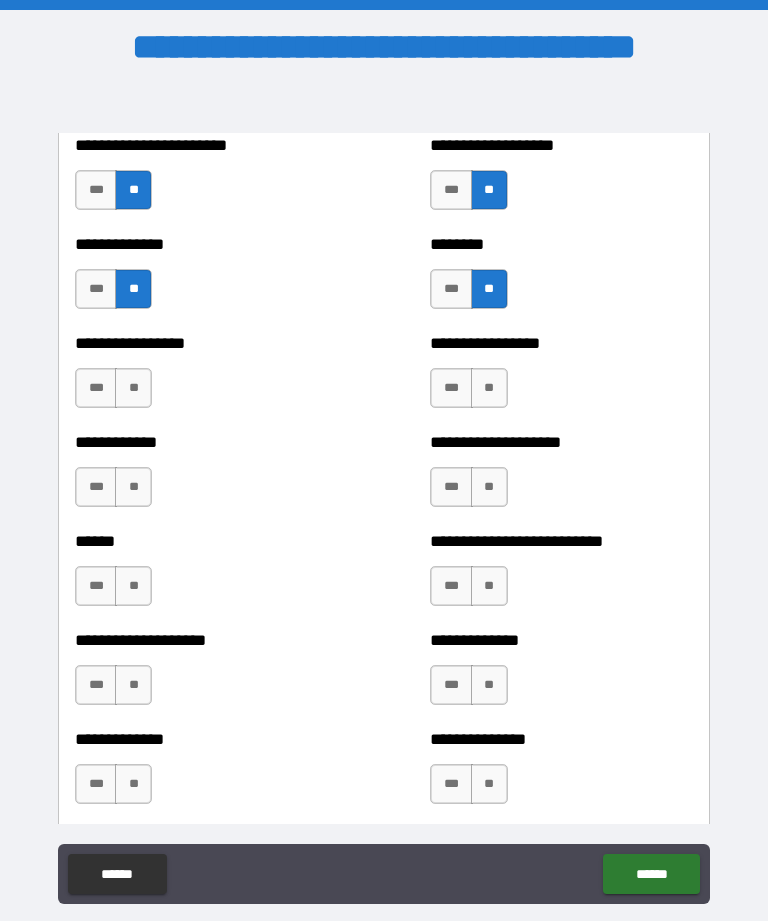 click on "**" at bounding box center [489, 388] 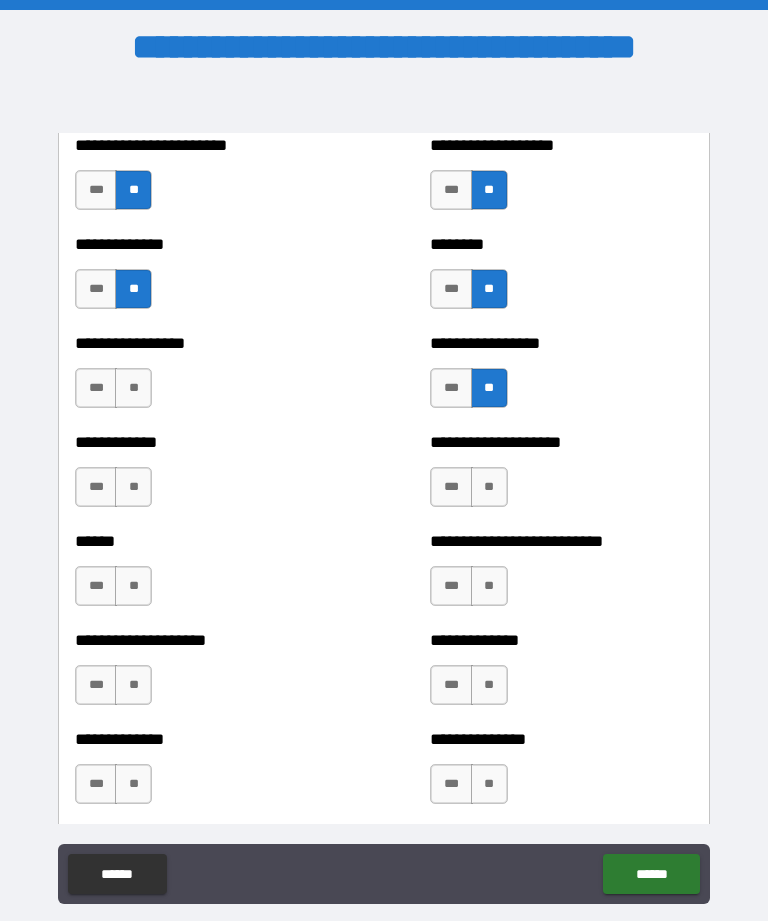 click on "**" at bounding box center (133, 388) 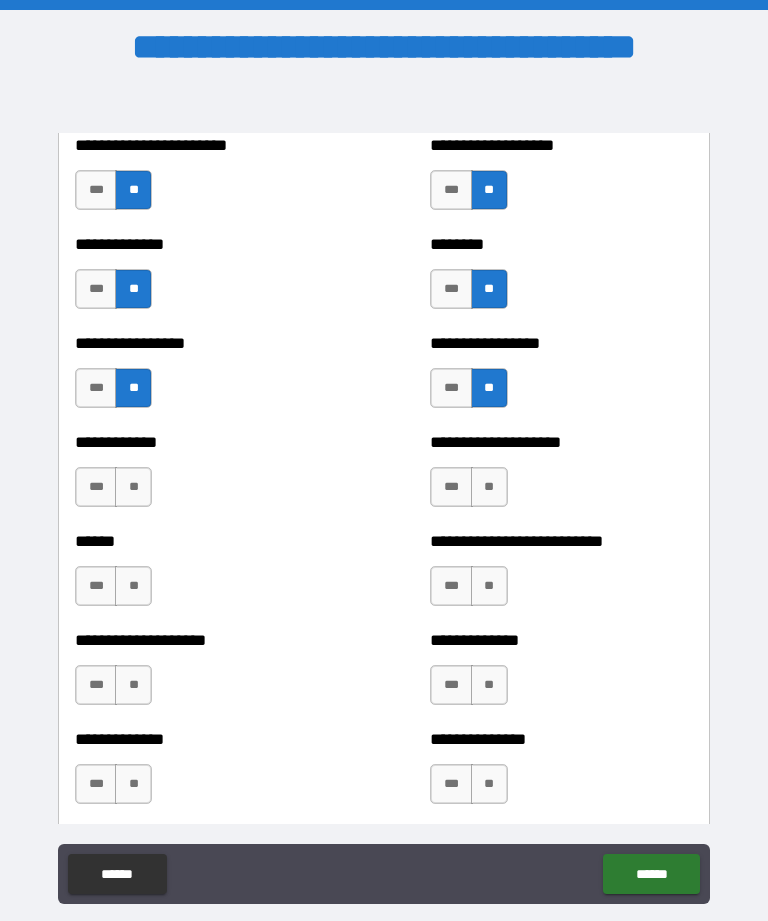 click on "**" at bounding box center (133, 487) 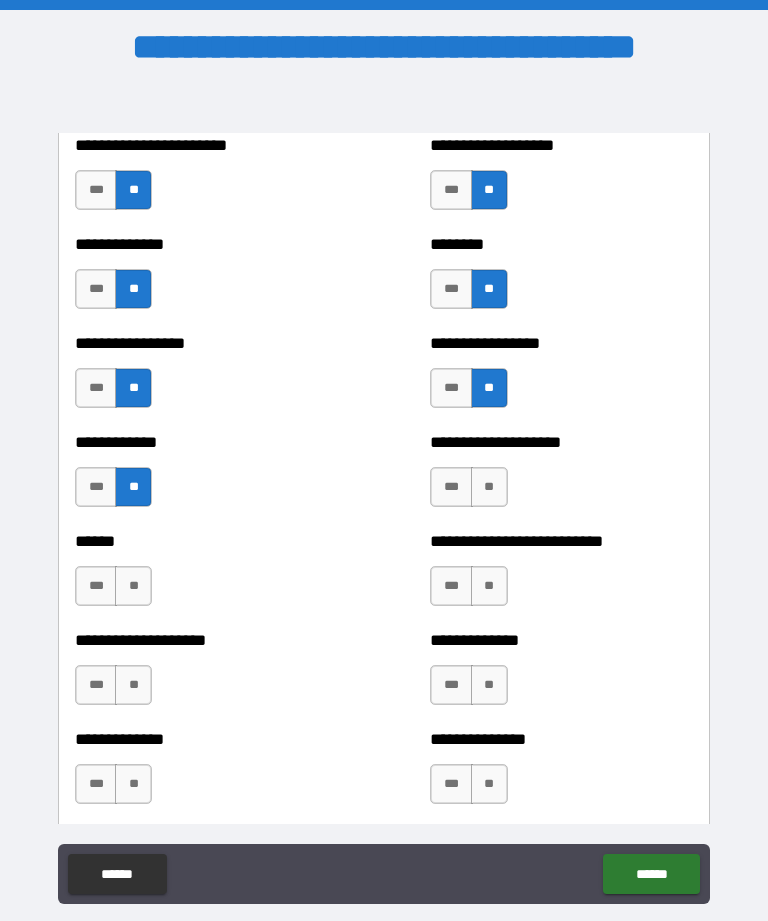 click on "**" at bounding box center [489, 487] 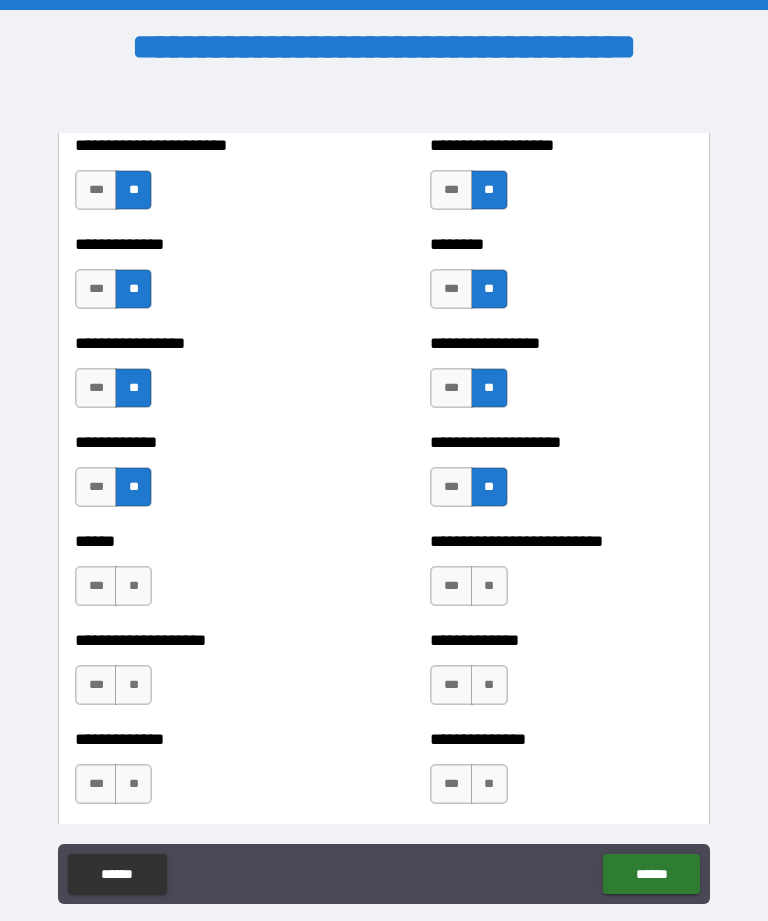 click on "**" at bounding box center (489, 586) 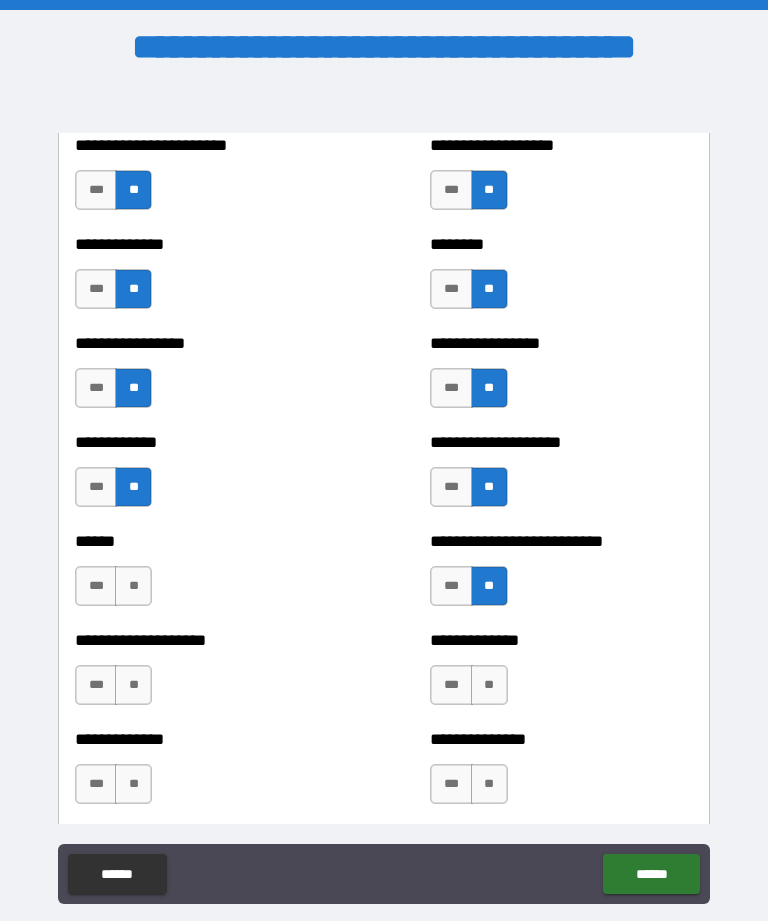 click on "**" at bounding box center (133, 586) 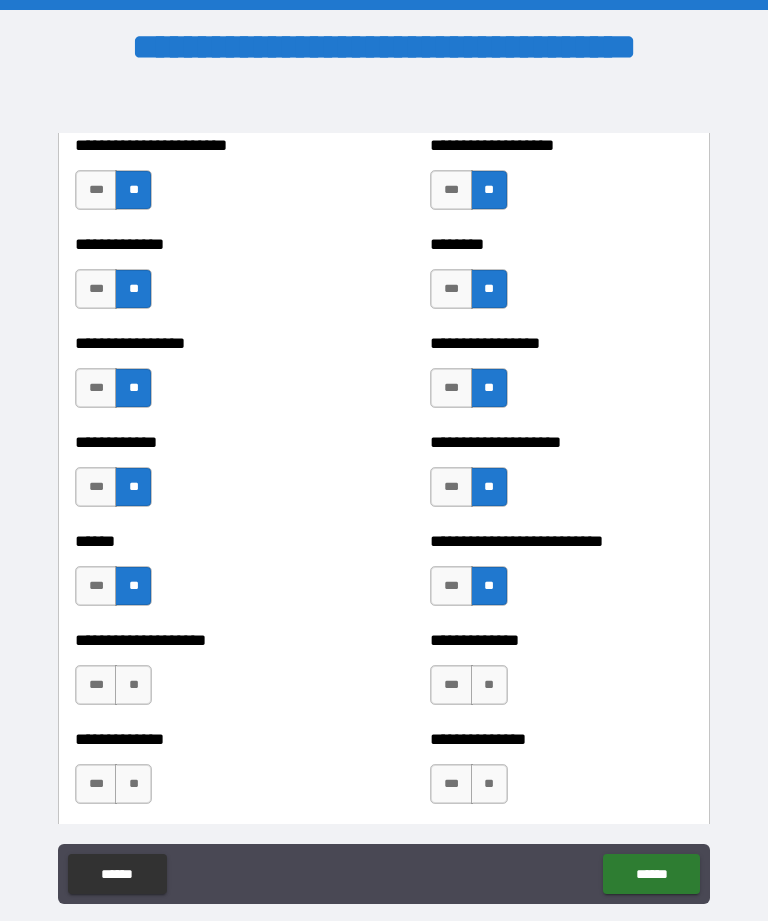 click on "**" at bounding box center [133, 685] 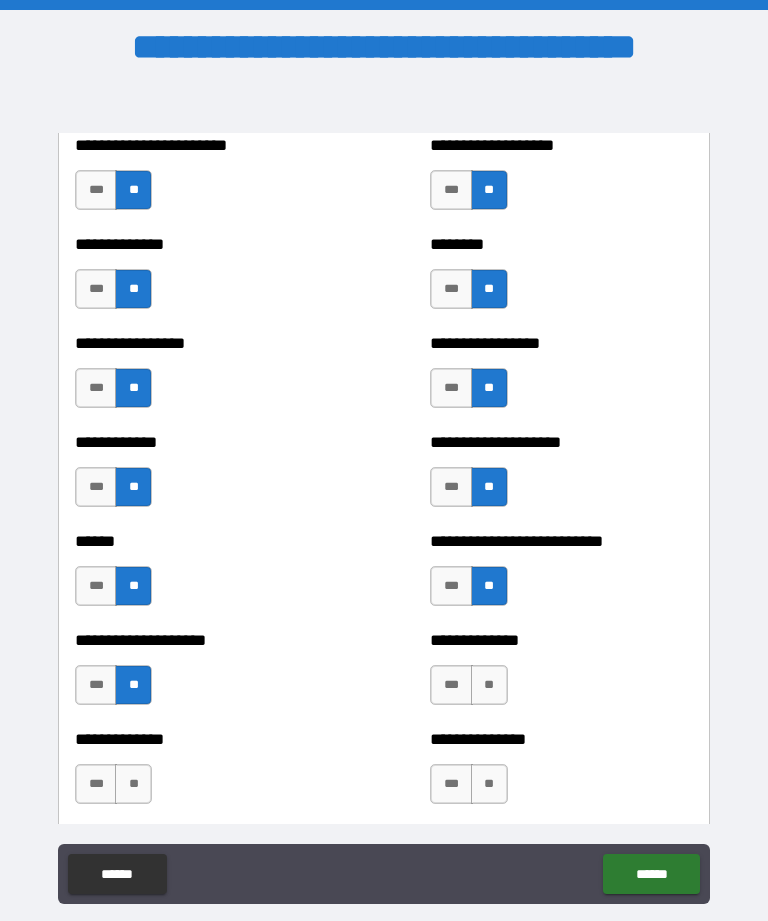 click on "**" at bounding box center [489, 685] 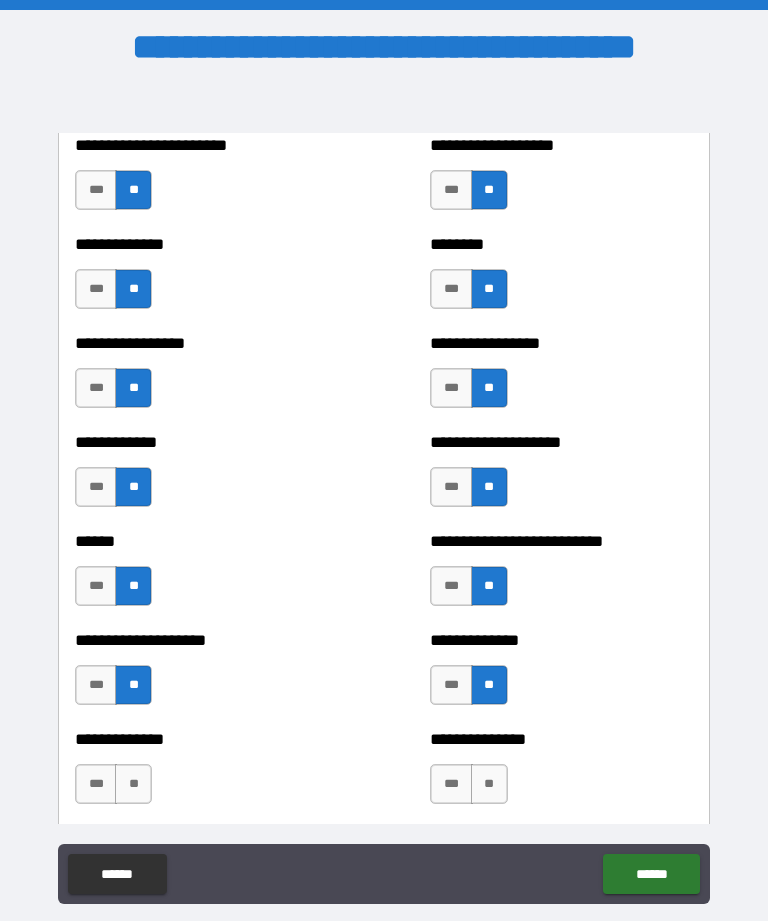 click on "**" at bounding box center [489, 784] 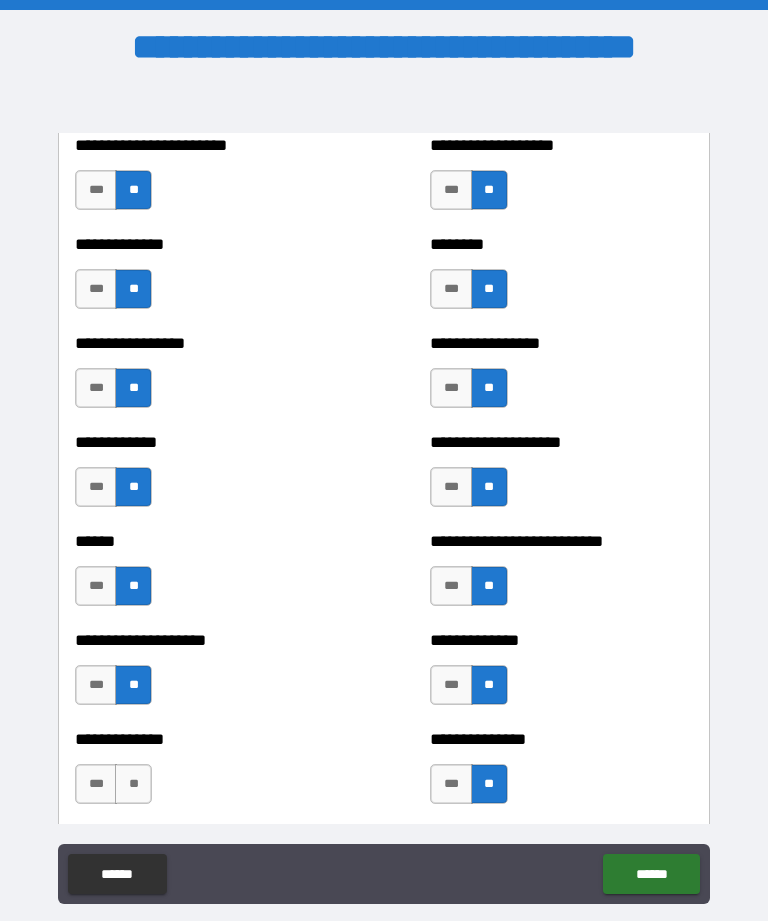 click on "**" at bounding box center (133, 784) 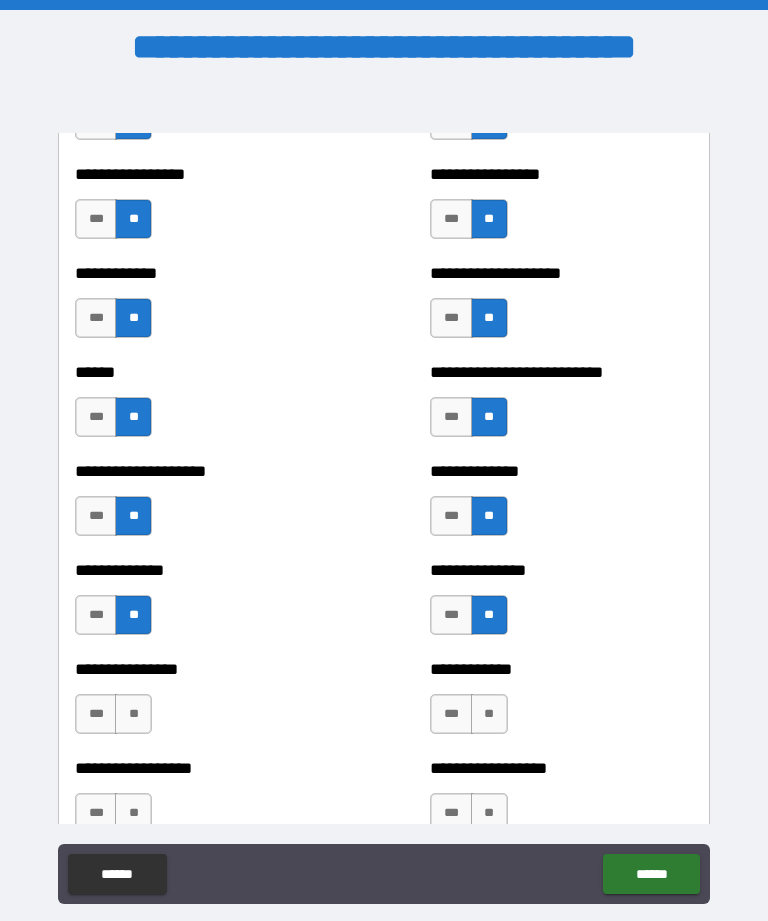 scroll, scrollTop: 3978, scrollLeft: 0, axis: vertical 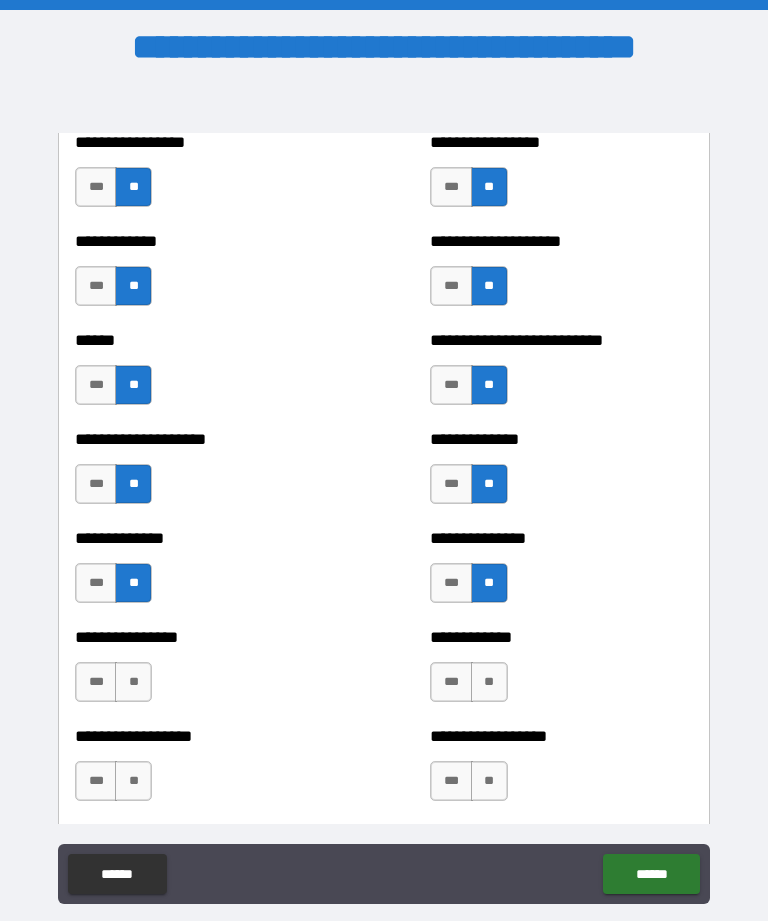 click on "***" at bounding box center (96, 385) 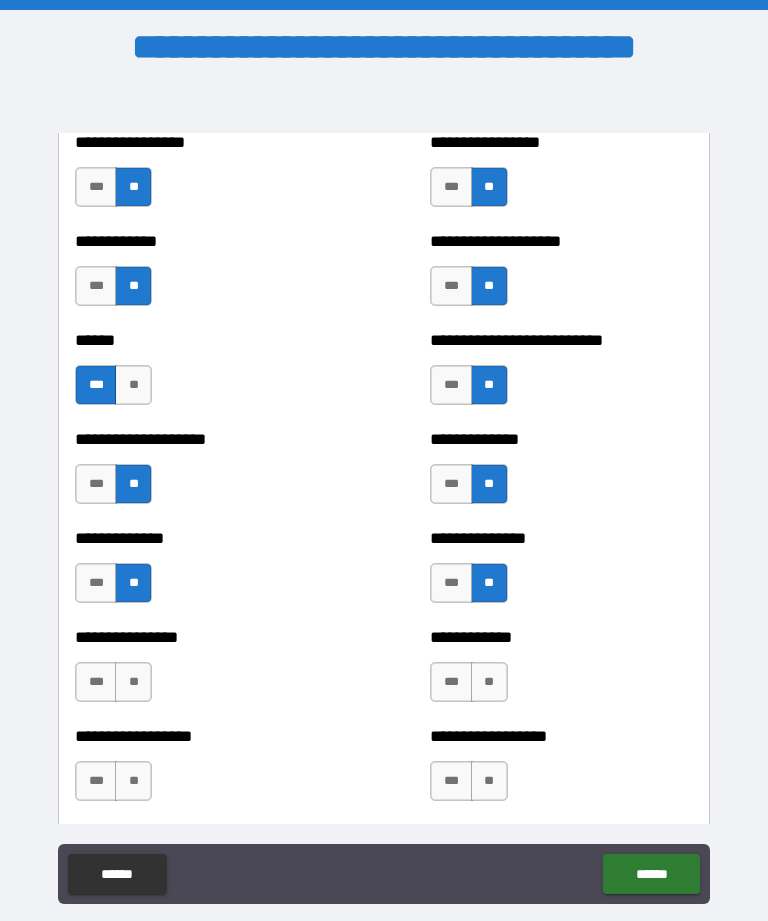 click on "**" at bounding box center (133, 682) 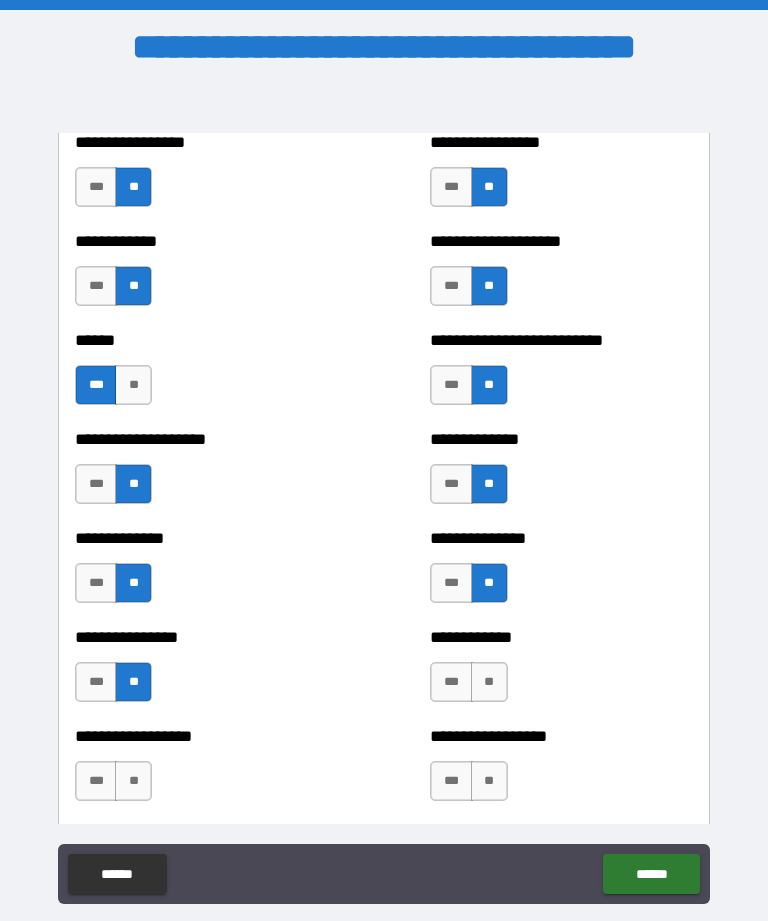 click on "**" at bounding box center [489, 682] 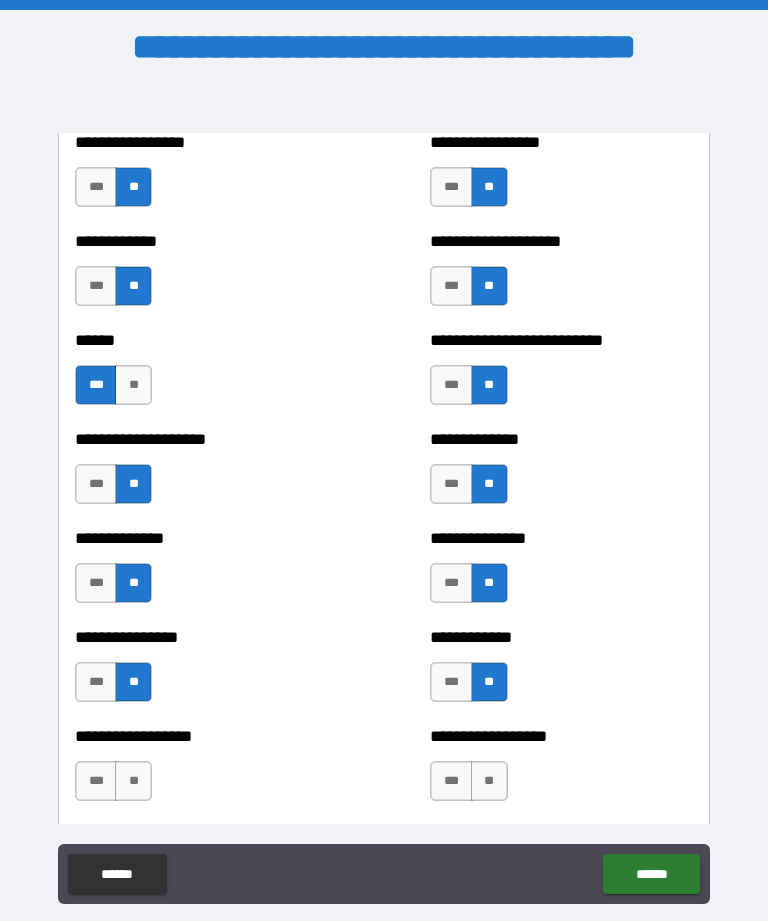 click on "**" at bounding box center [489, 781] 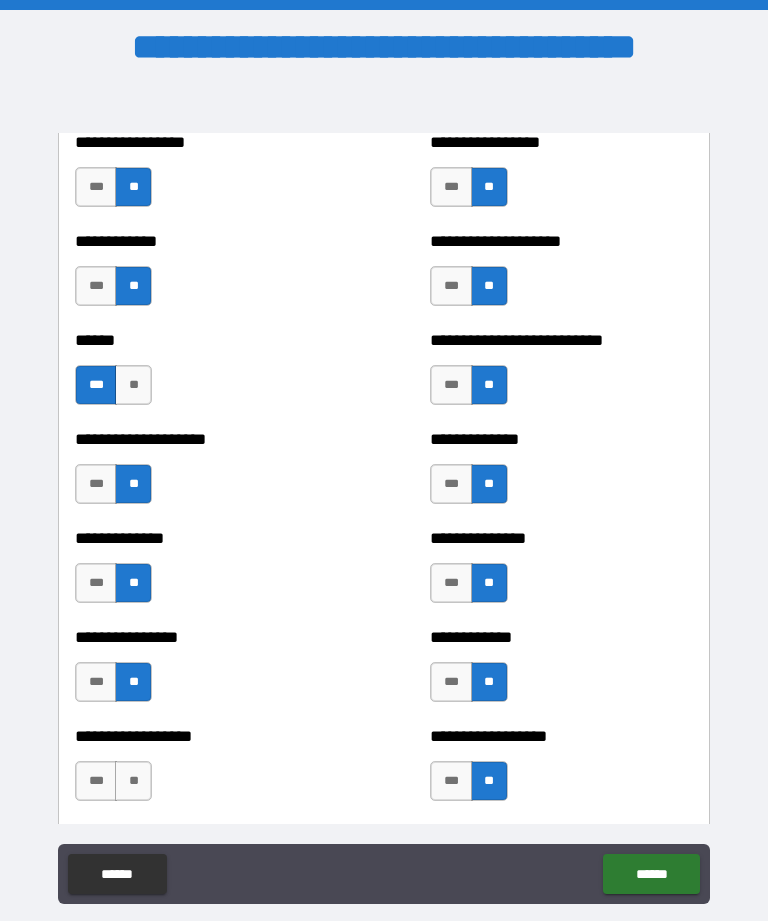click on "**" at bounding box center (133, 781) 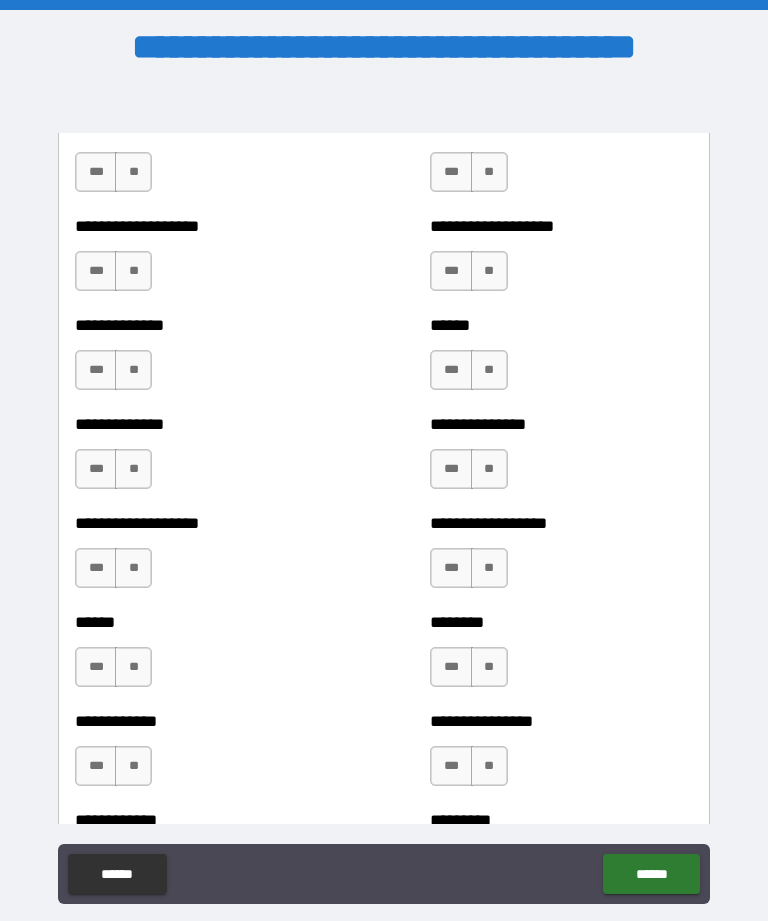 scroll, scrollTop: 4688, scrollLeft: 0, axis: vertical 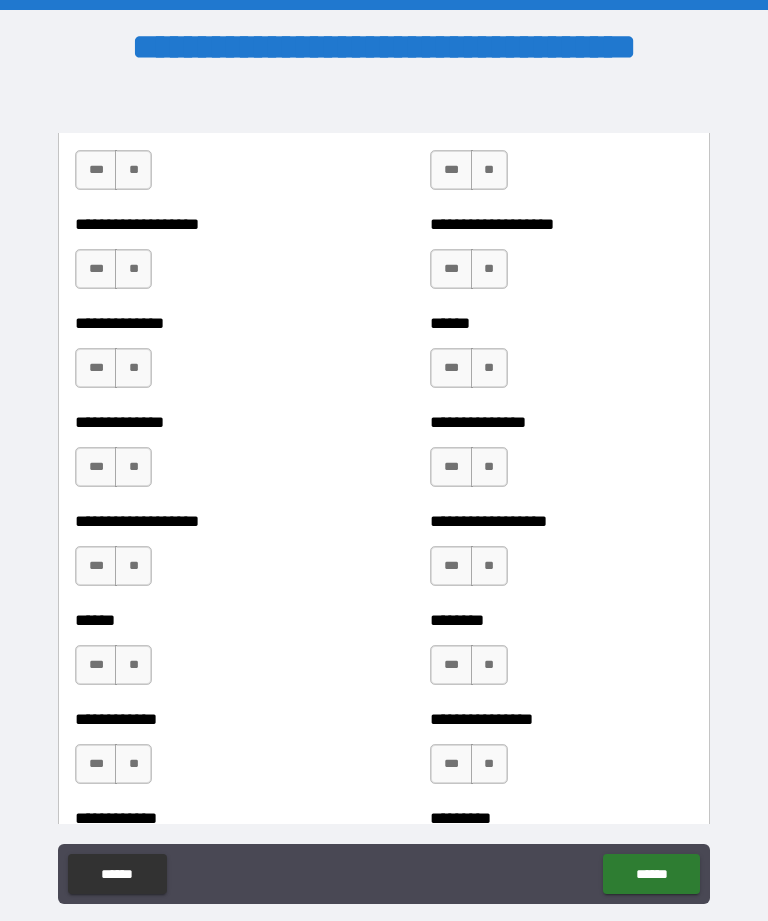 click on "**" at bounding box center [133, 170] 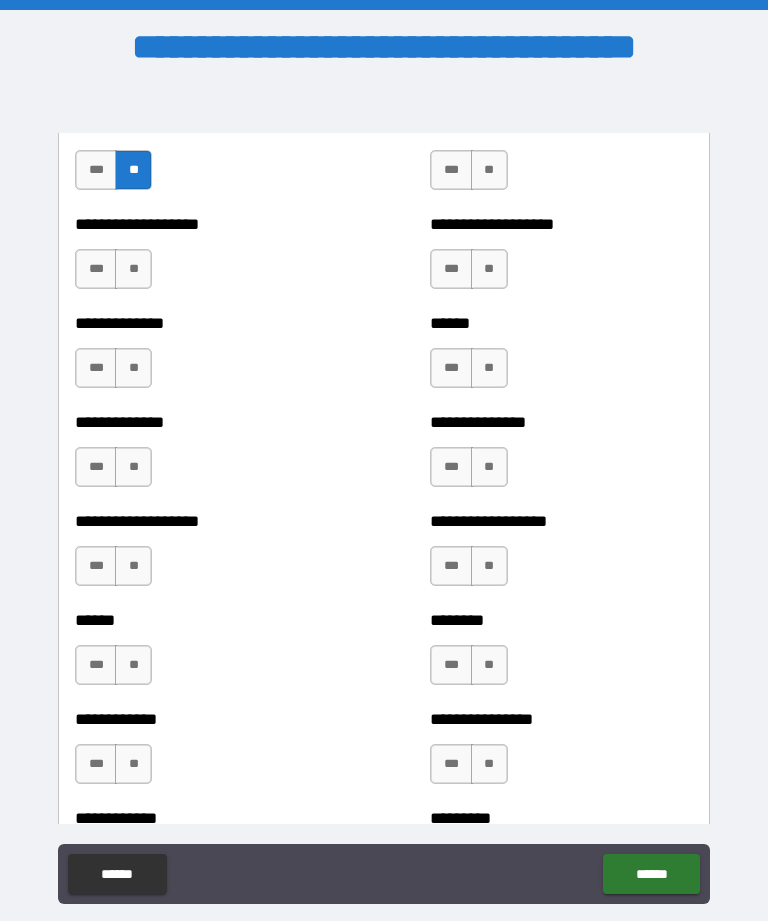 click on "**" at bounding box center (489, 170) 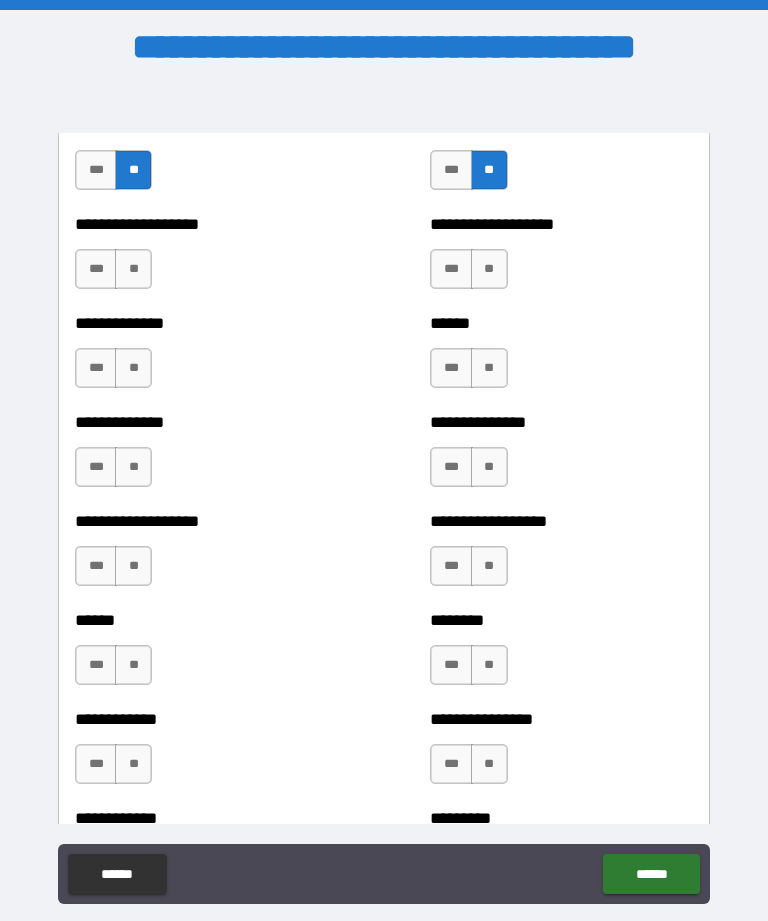 click on "**" at bounding box center (489, 269) 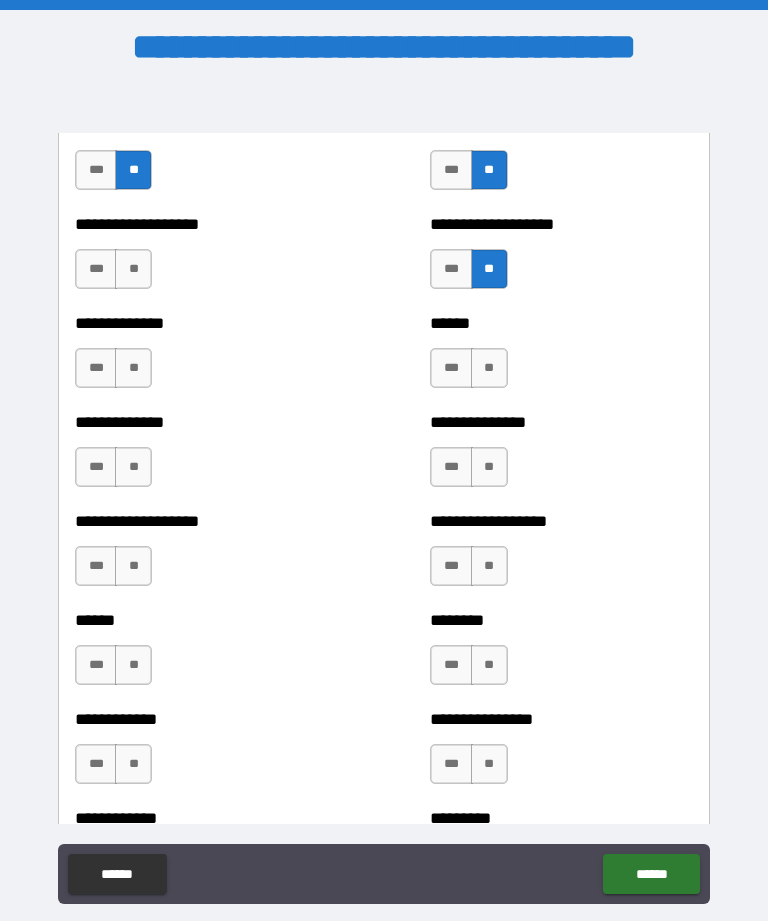 click on "**" at bounding box center [133, 269] 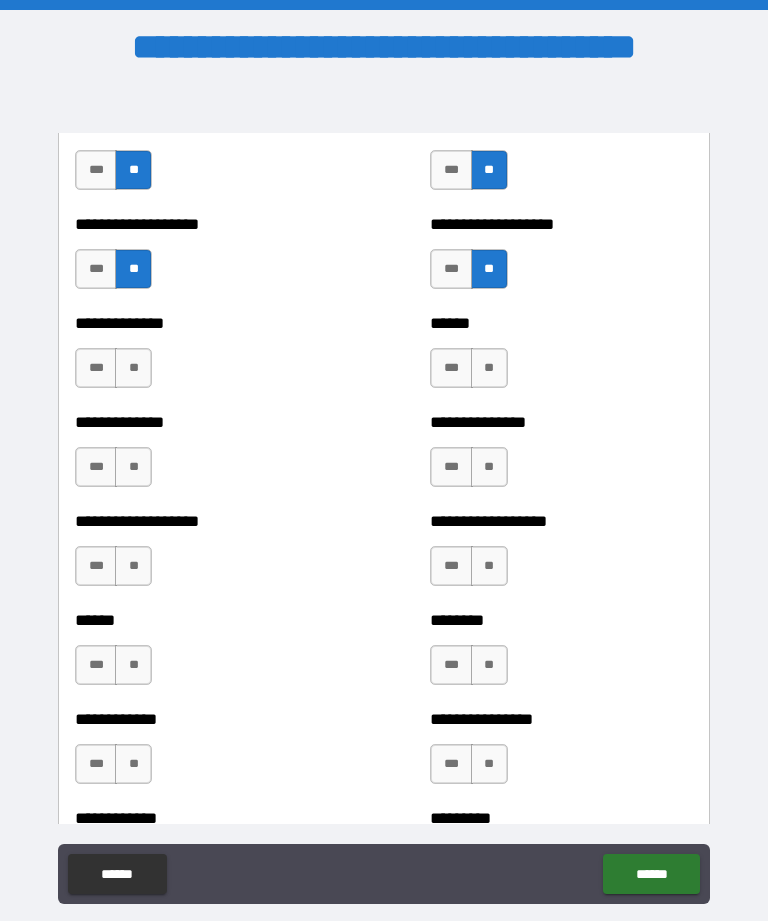 click on "**" at bounding box center (133, 368) 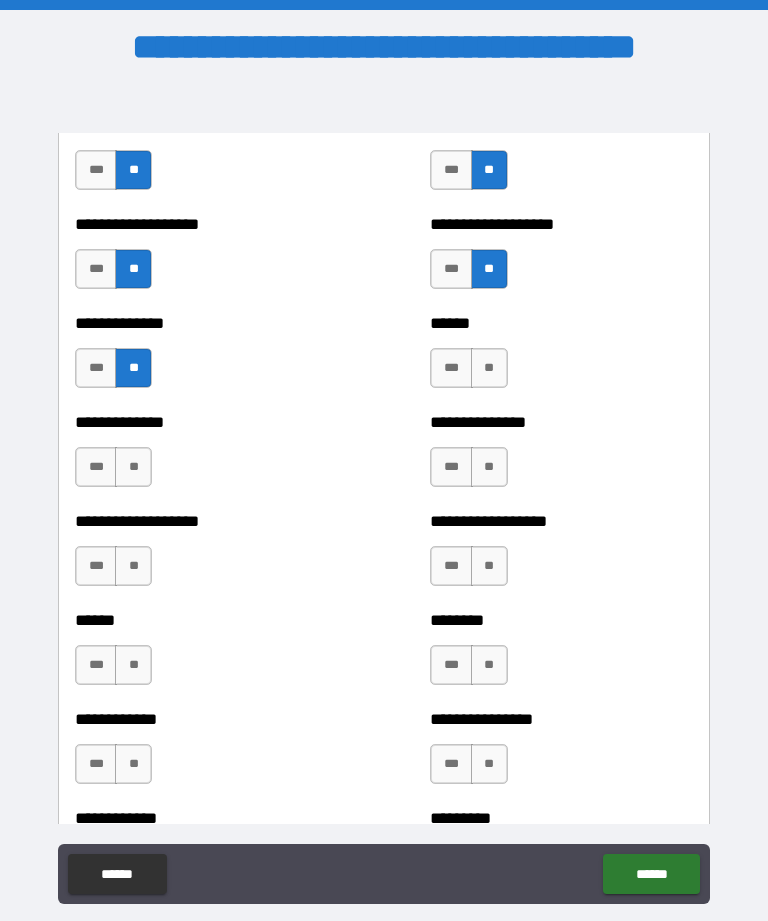 click on "**" at bounding box center (489, 368) 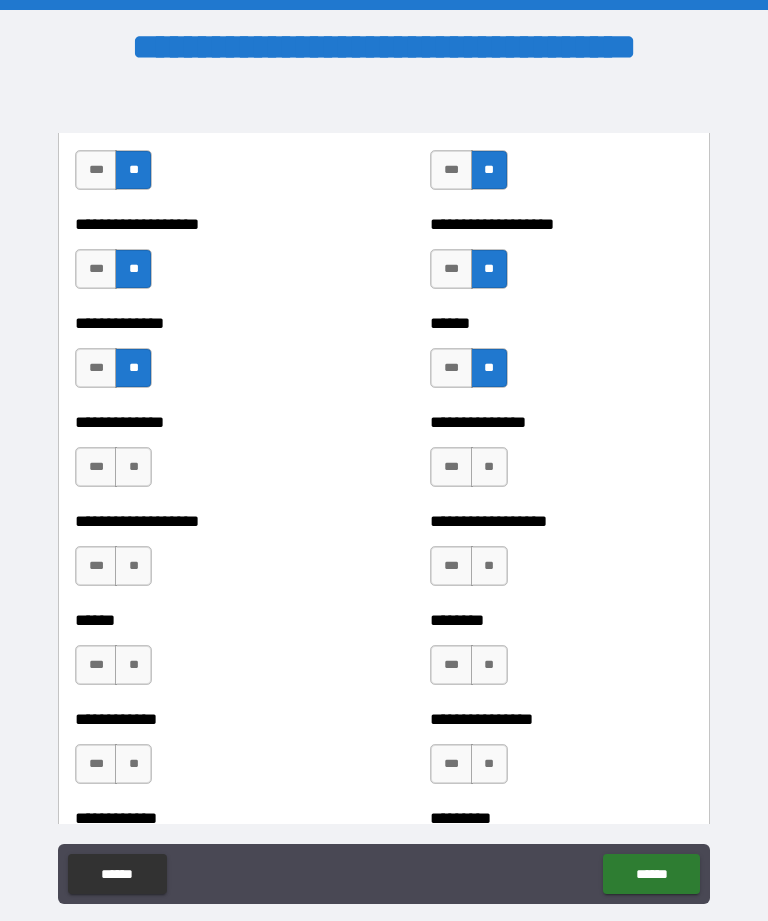 click on "**" at bounding box center (489, 467) 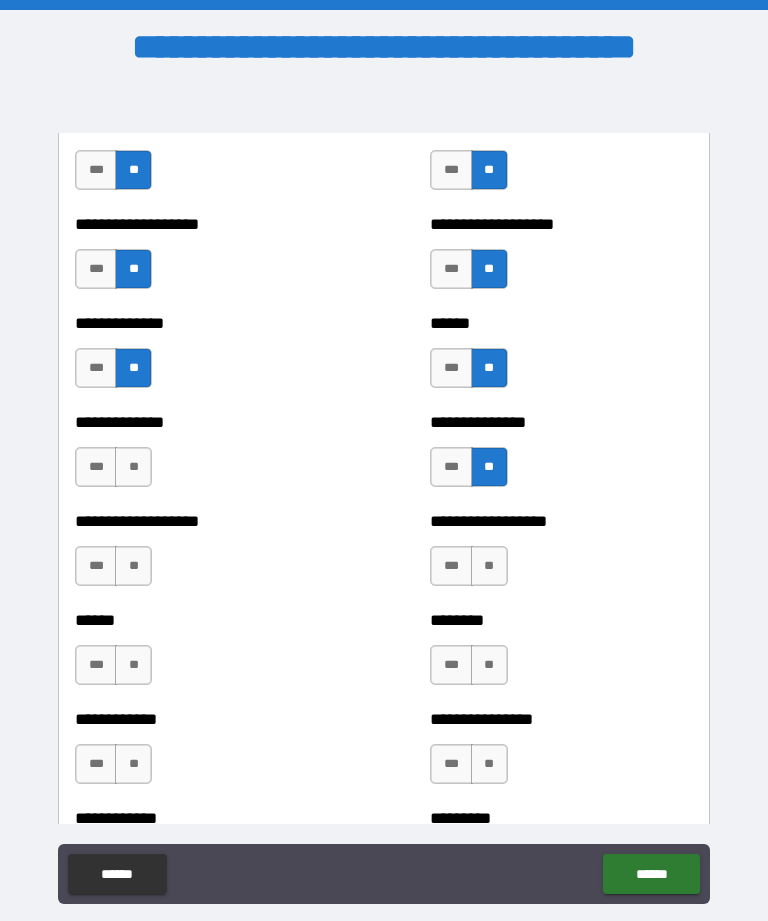 click on "**" at bounding box center (133, 467) 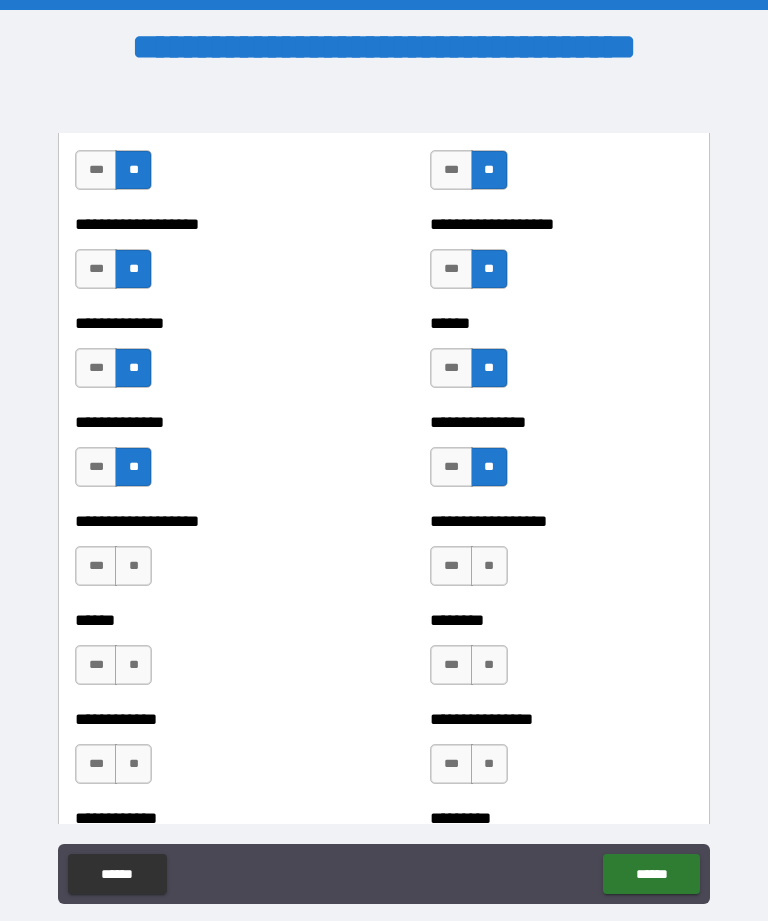 click on "**" at bounding box center [133, 566] 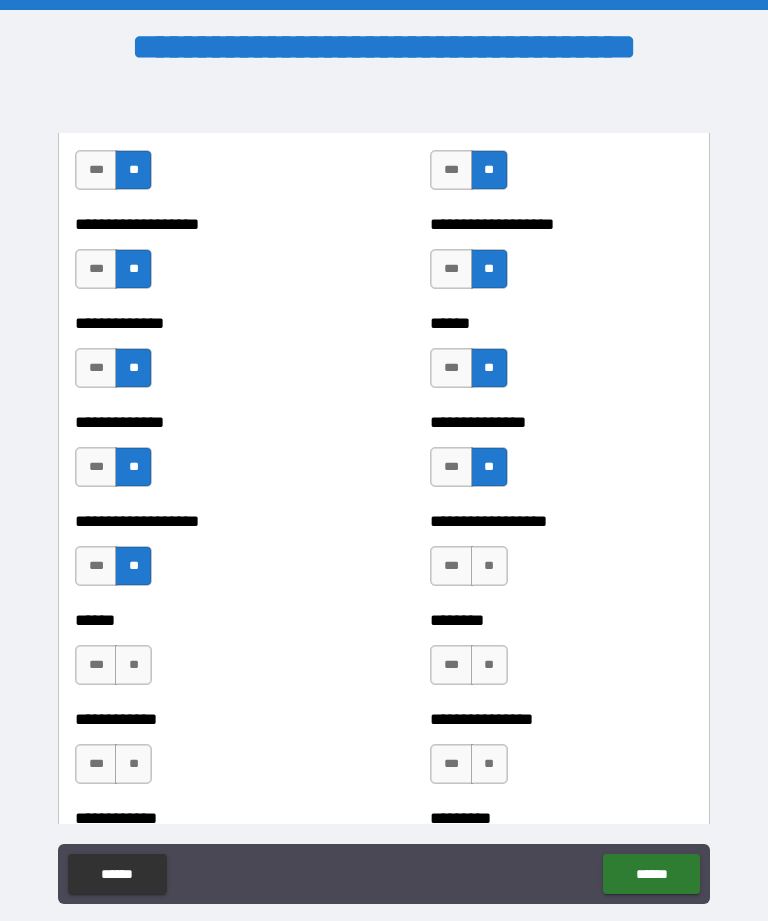 click on "**" at bounding box center [489, 566] 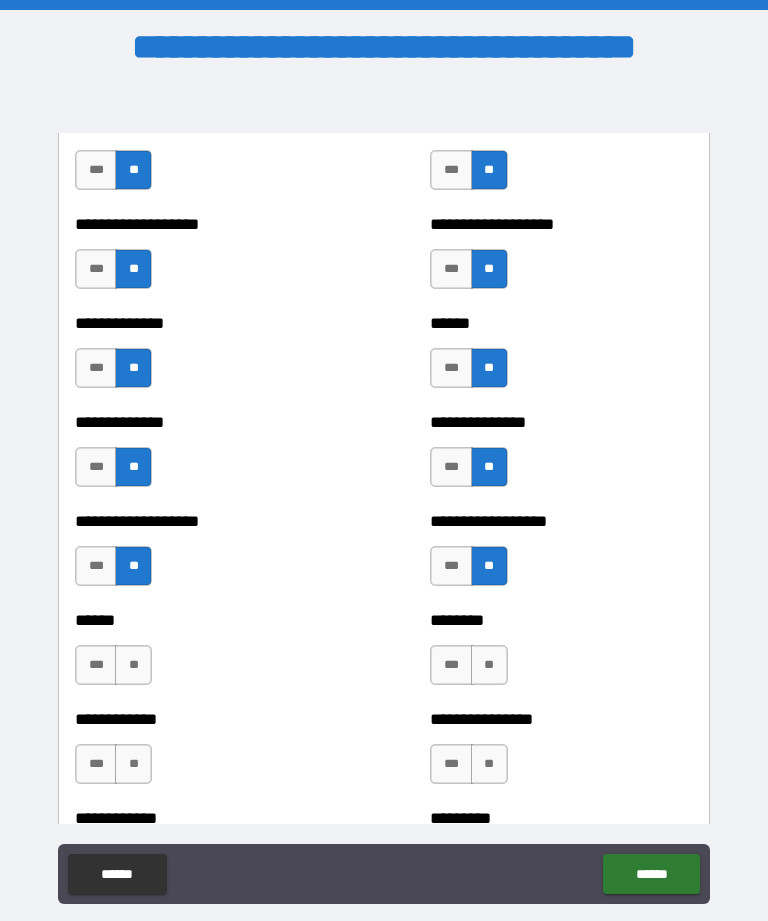 click on "**" at bounding box center [489, 665] 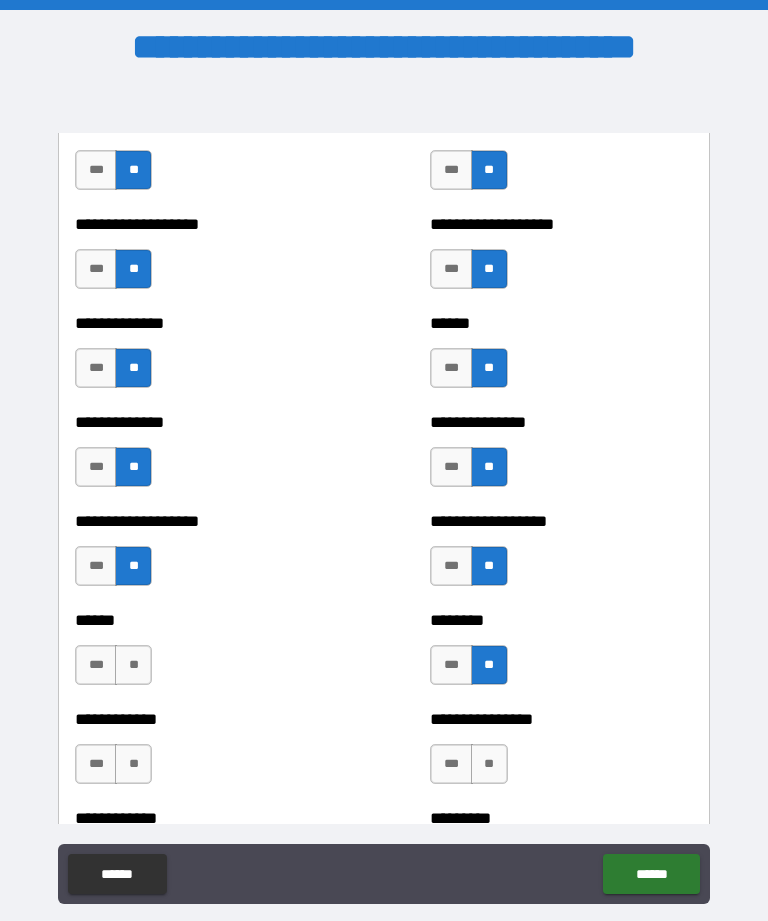 click on "**" at bounding box center [133, 665] 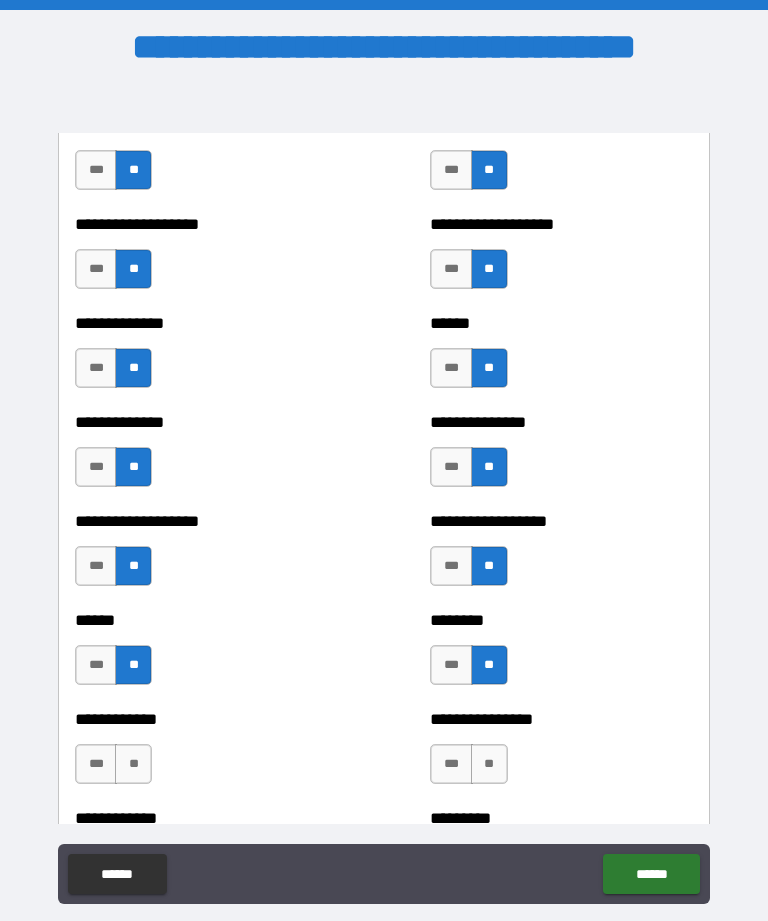 click on "**" at bounding box center [133, 764] 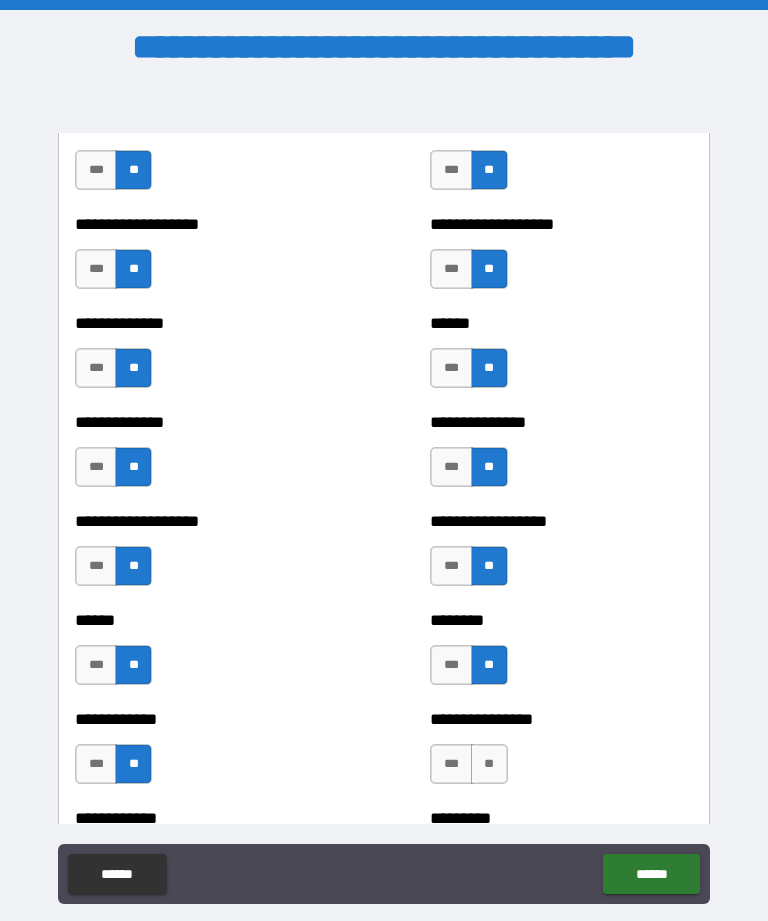 click on "**" at bounding box center (489, 764) 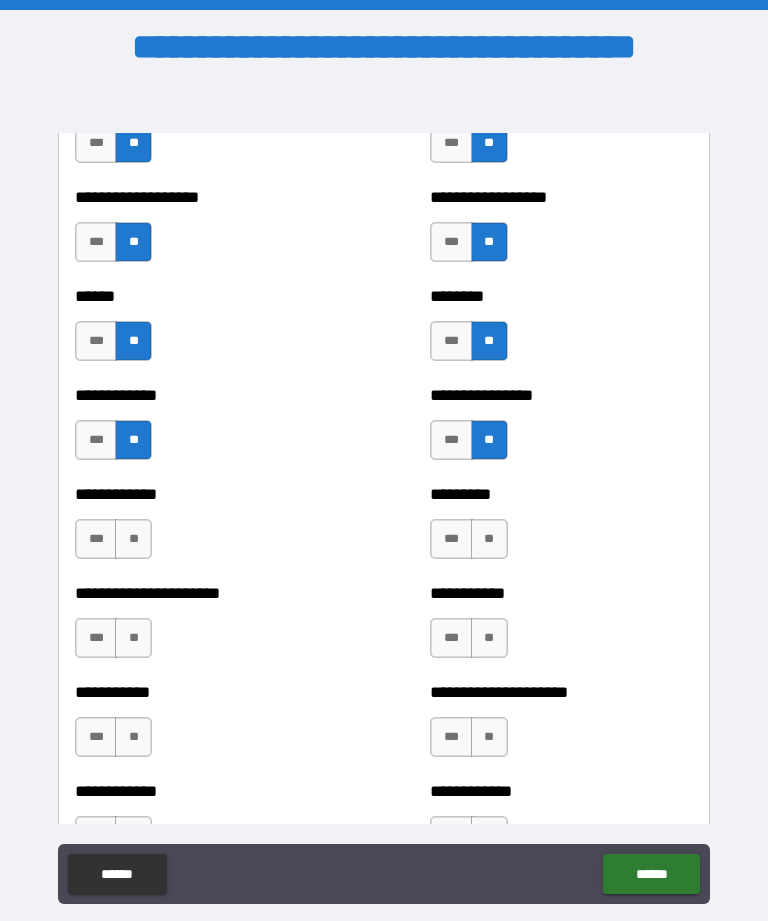 scroll, scrollTop: 5153, scrollLeft: 0, axis: vertical 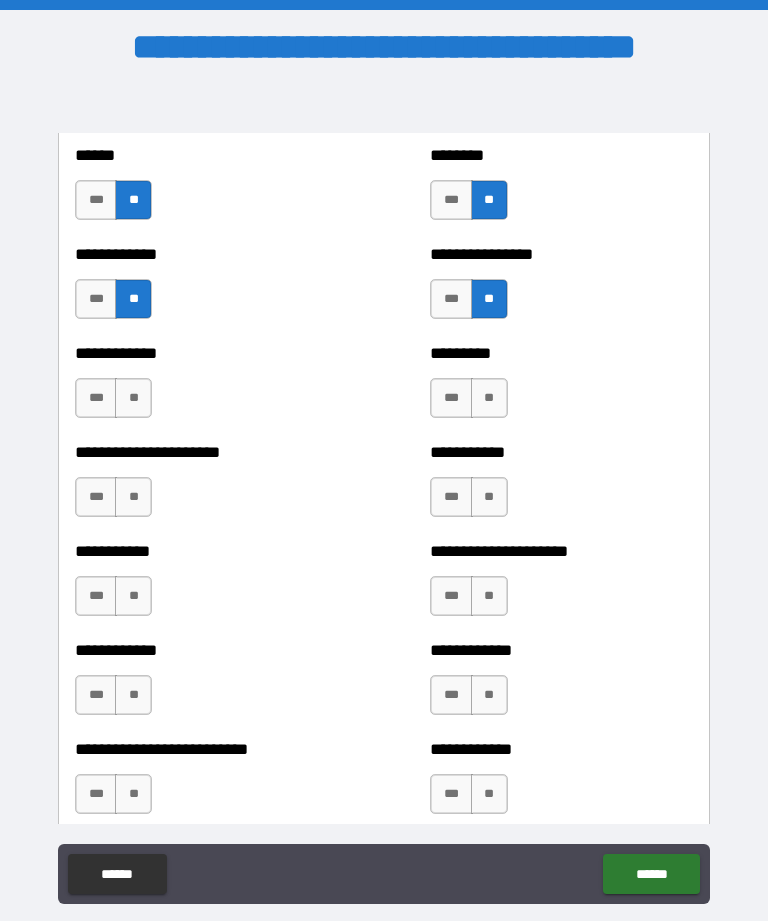 click on "**" at bounding box center (489, 398) 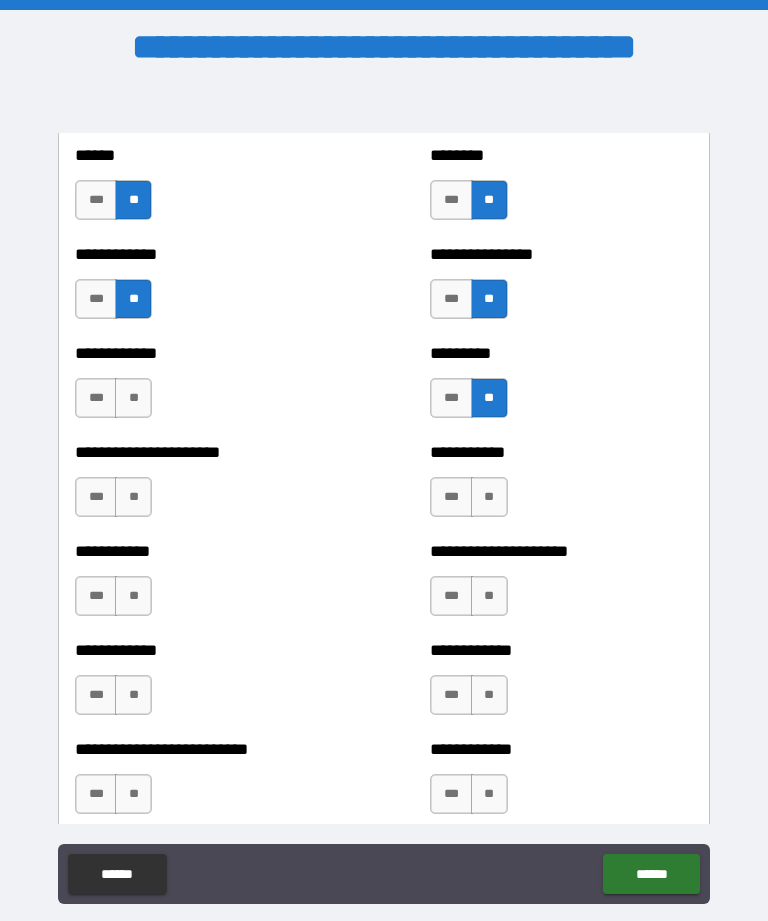 click on "**" at bounding box center (133, 398) 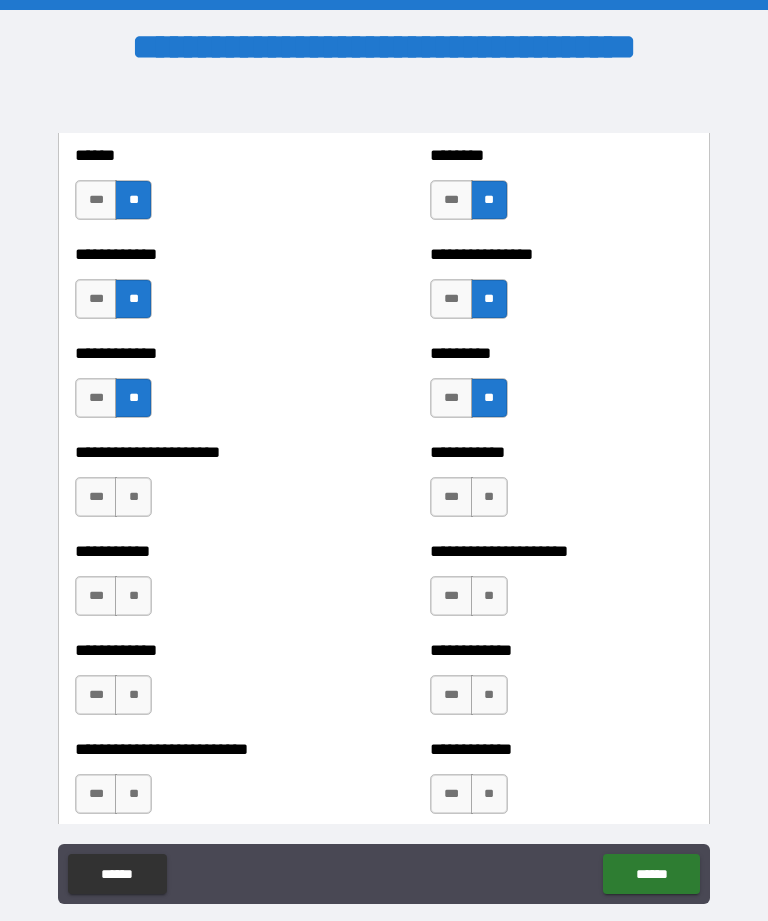 click on "**" at bounding box center [133, 497] 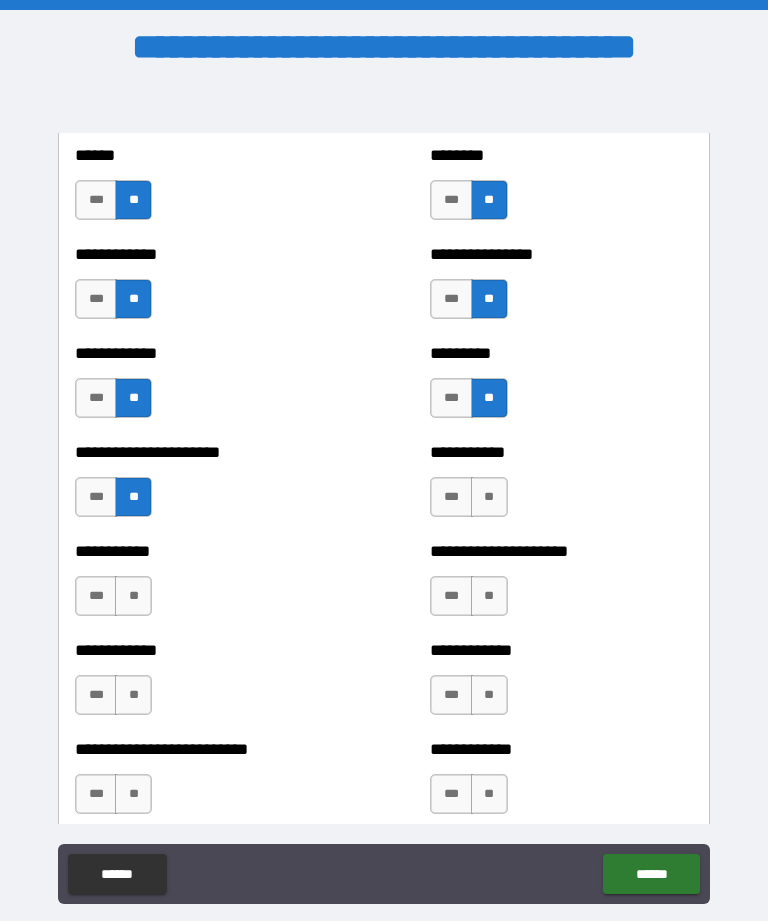 click on "**" at bounding box center (489, 497) 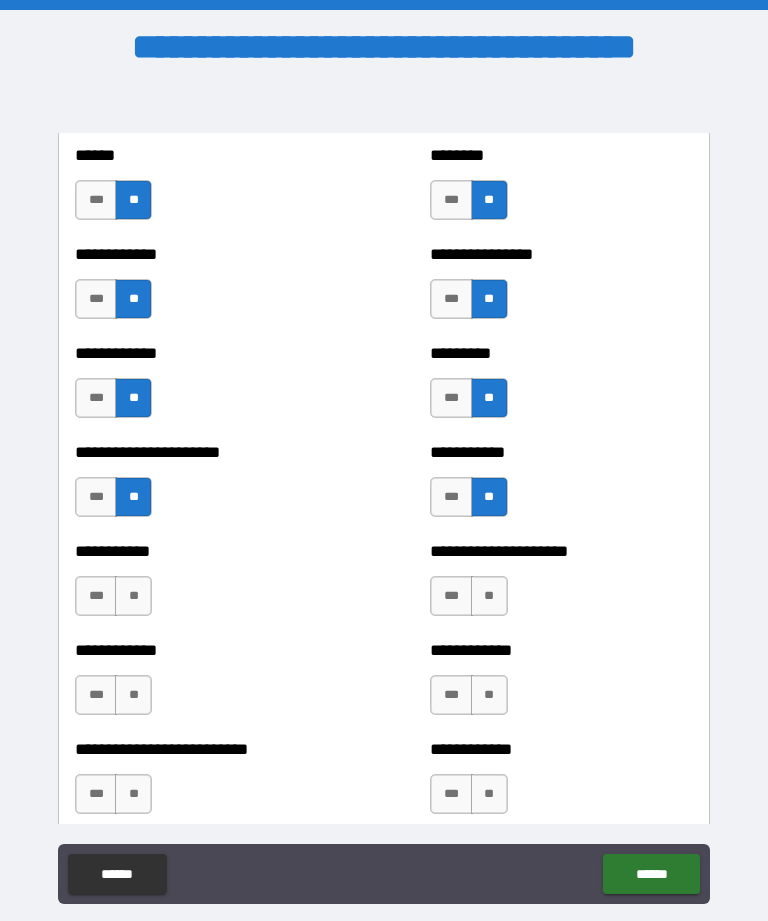 click on "**" at bounding box center [489, 596] 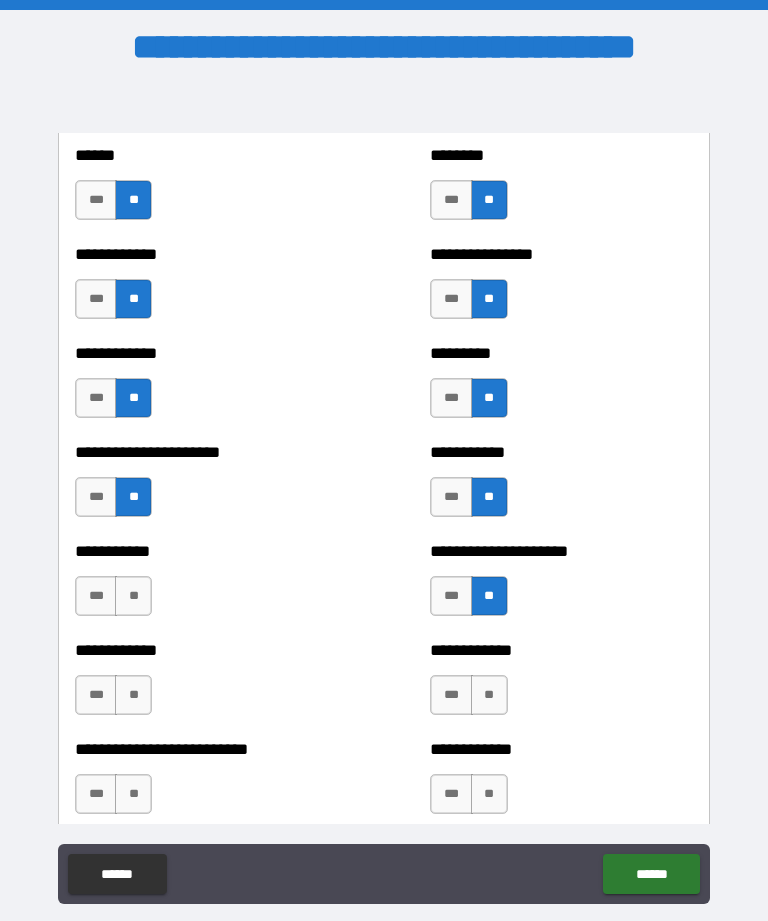 click on "**" at bounding box center (133, 596) 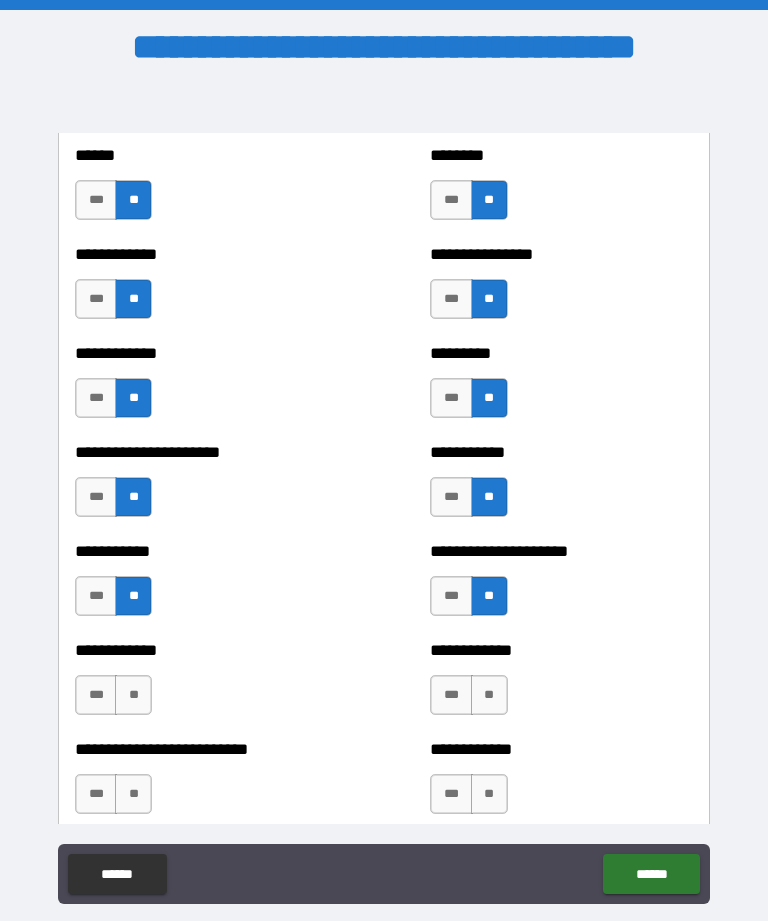 click on "**" at bounding box center [133, 695] 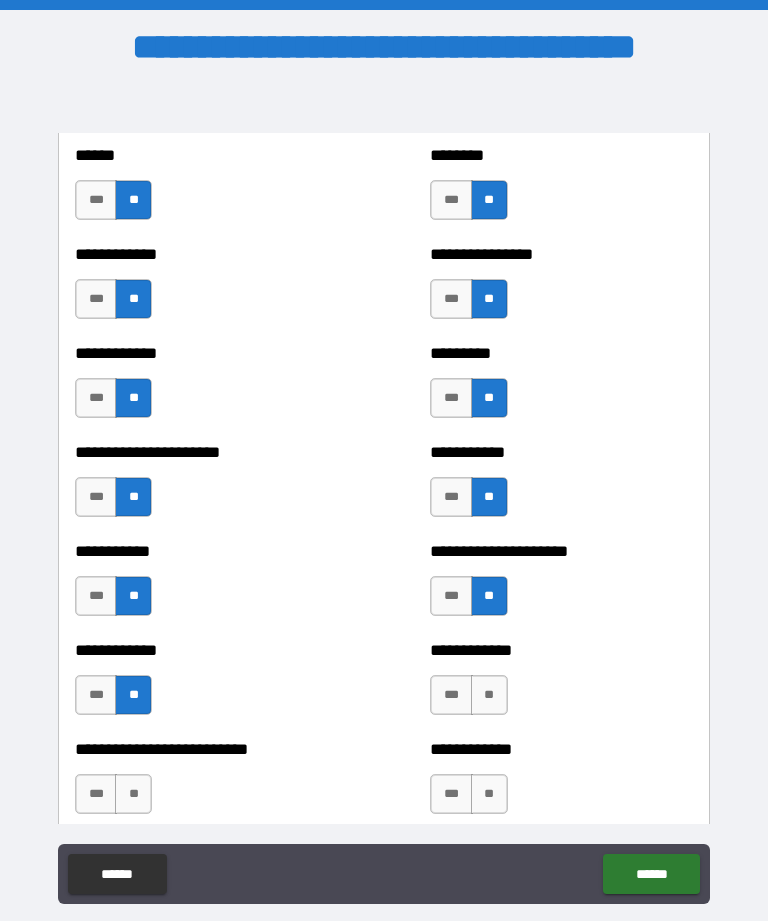 click on "**" at bounding box center (489, 695) 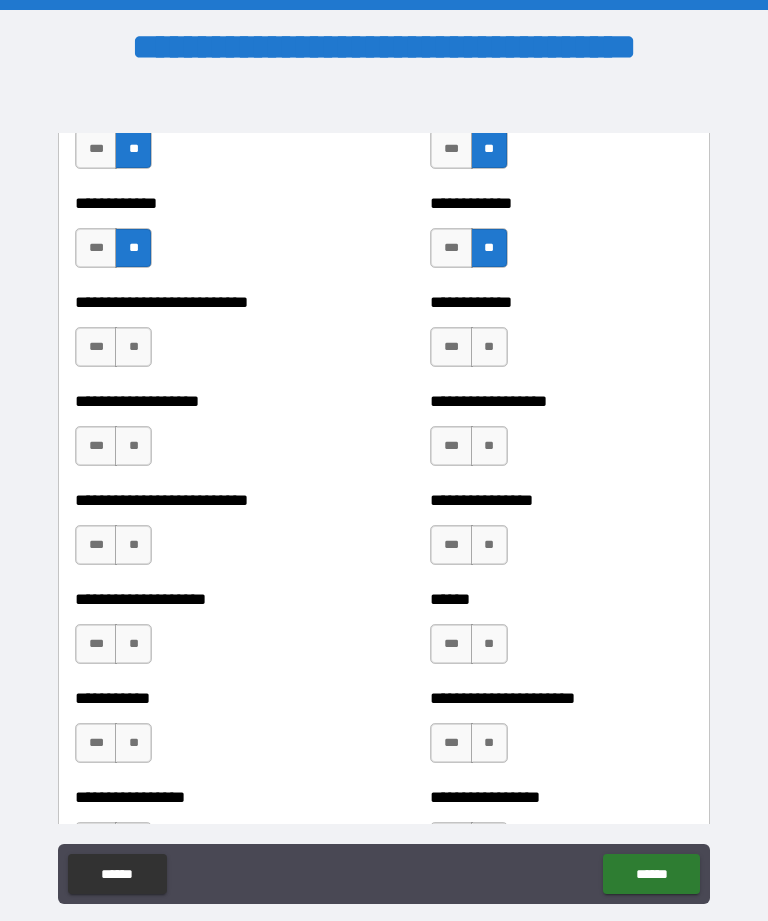 scroll, scrollTop: 5596, scrollLeft: 0, axis: vertical 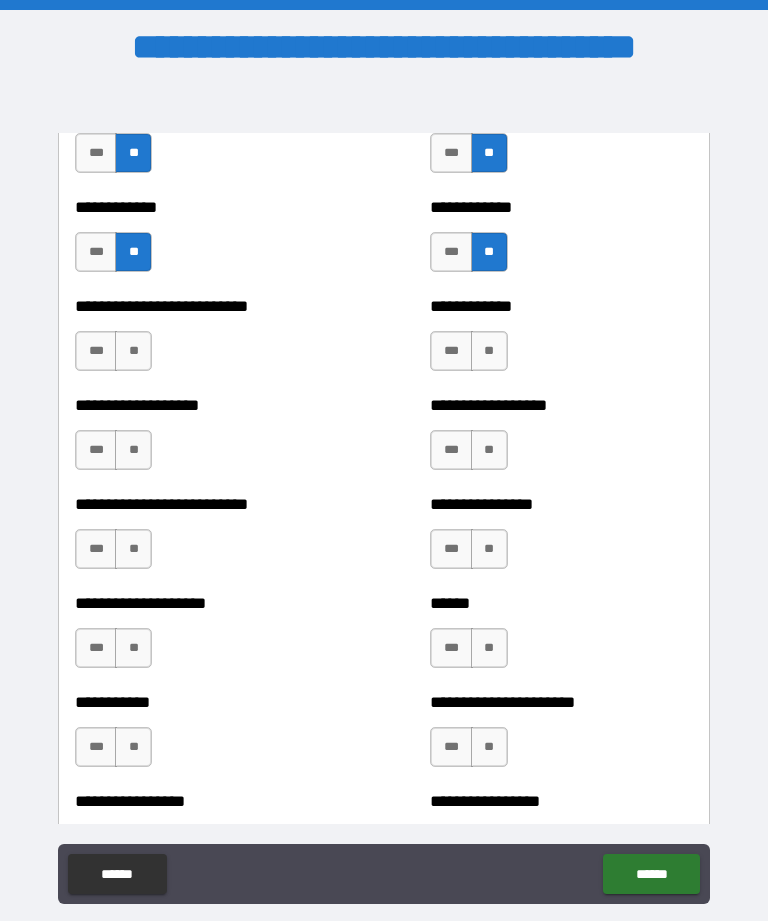 click on "**" at bounding box center [489, 351] 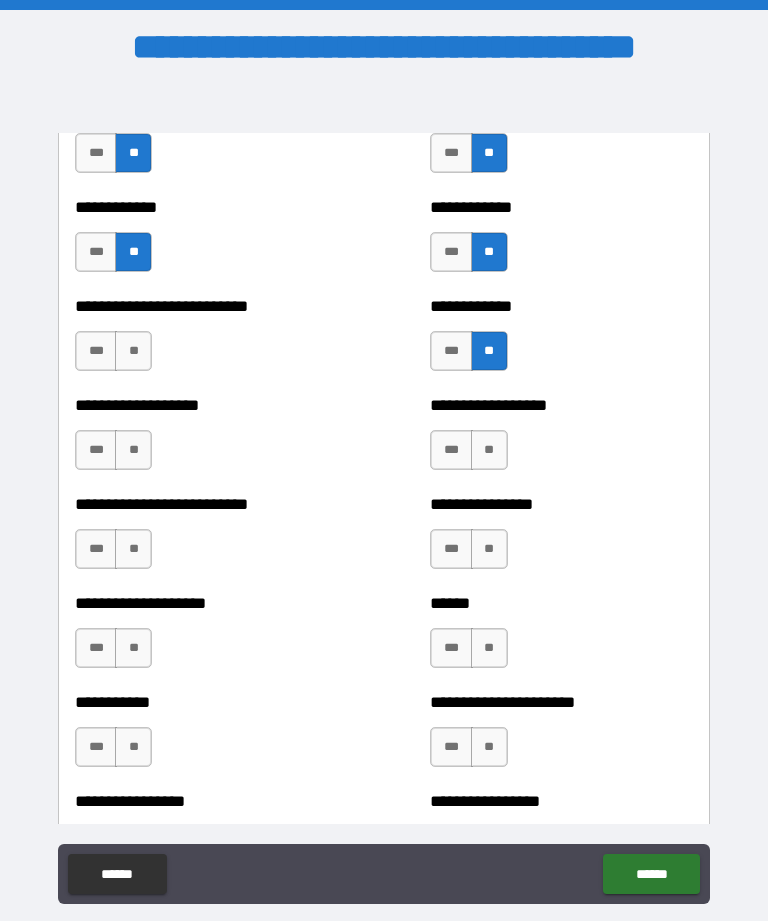 click on "**" at bounding box center (133, 351) 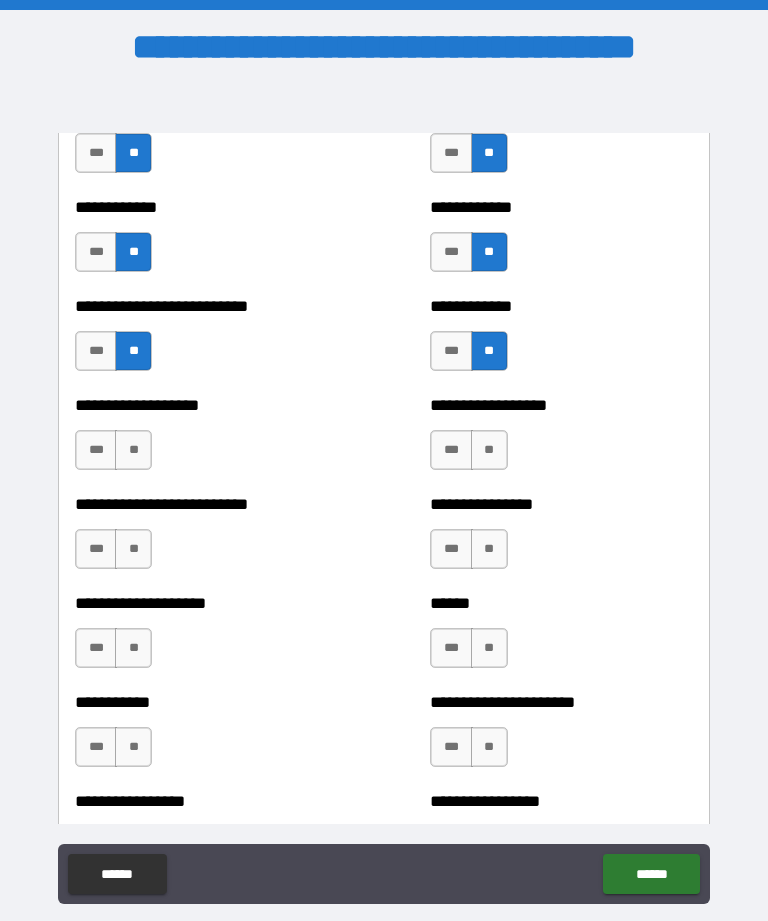 click on "**" at bounding box center [133, 450] 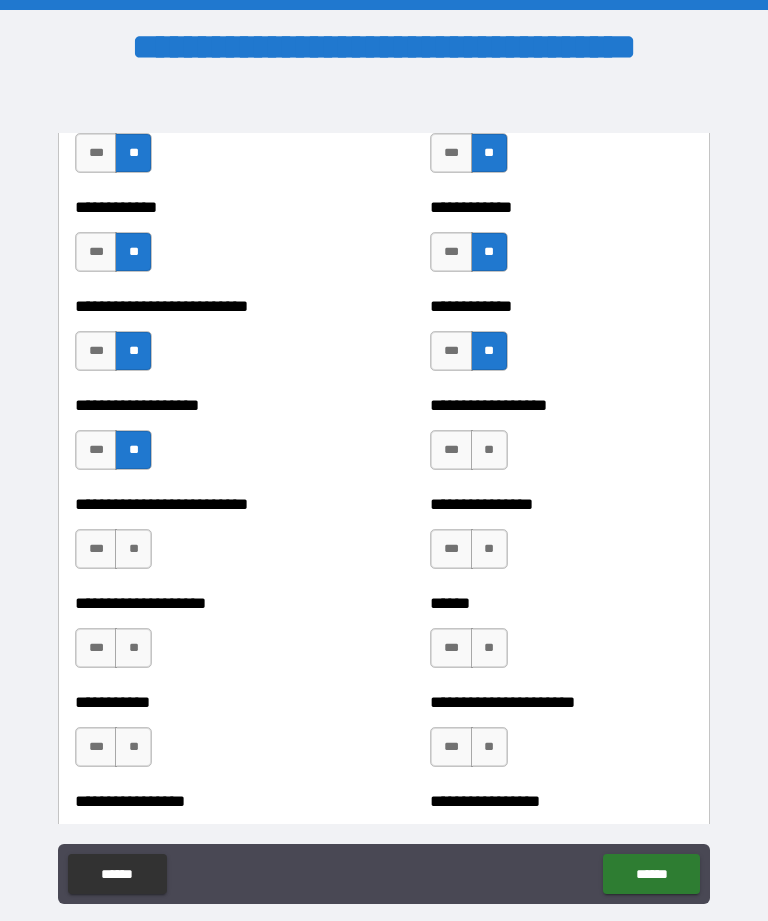 click on "**" at bounding box center [489, 450] 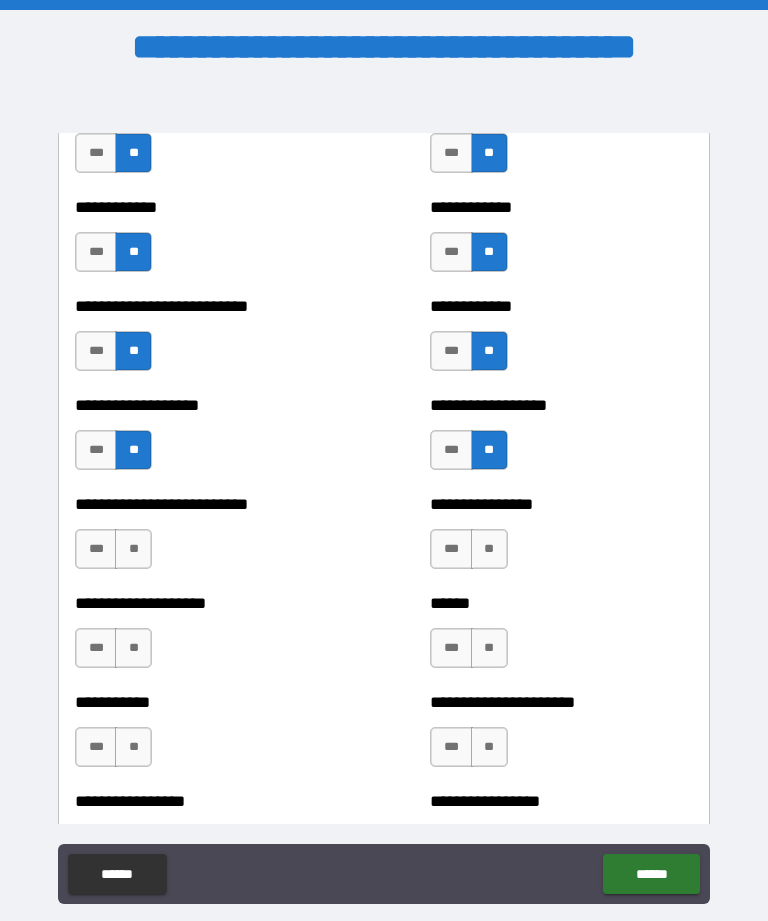 click on "**" at bounding box center [489, 549] 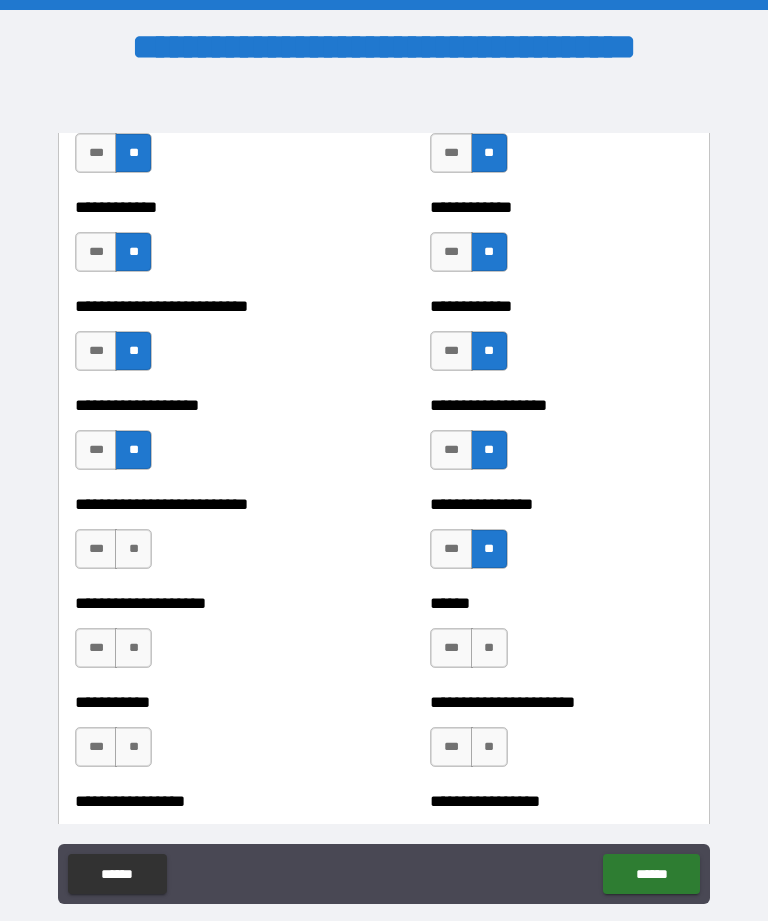 click on "**" at bounding box center [133, 549] 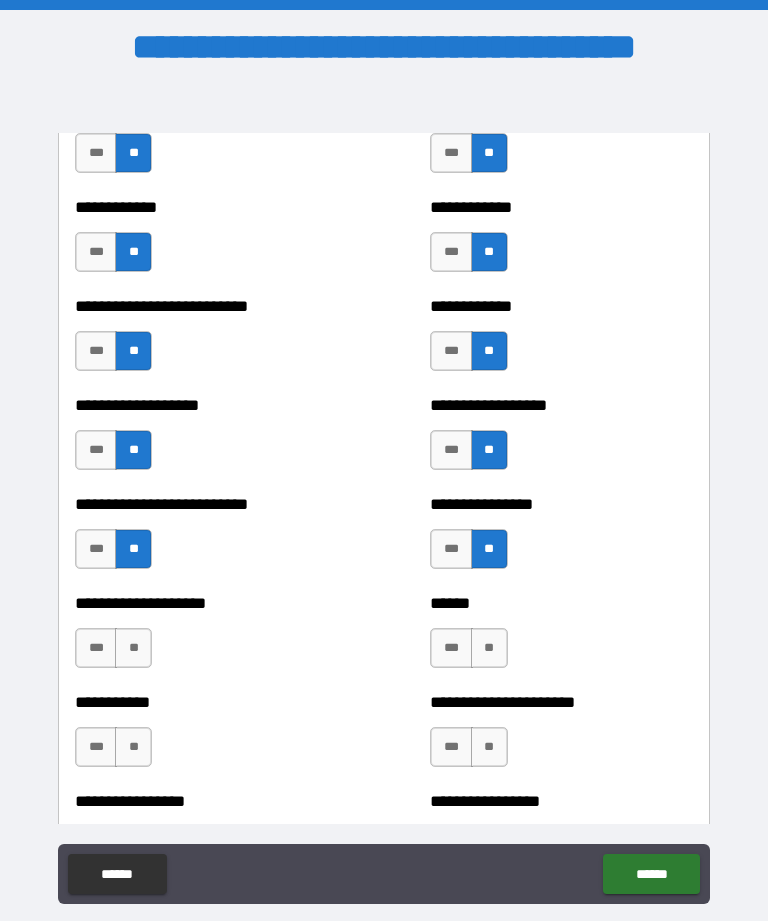 click on "**" at bounding box center (133, 648) 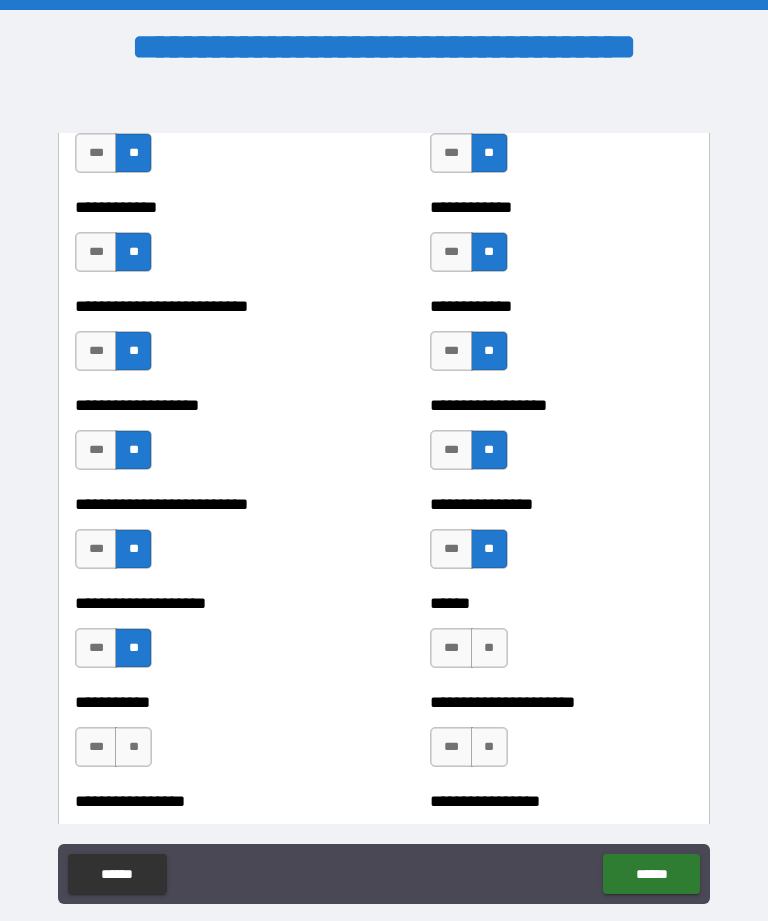 click on "**" at bounding box center [489, 648] 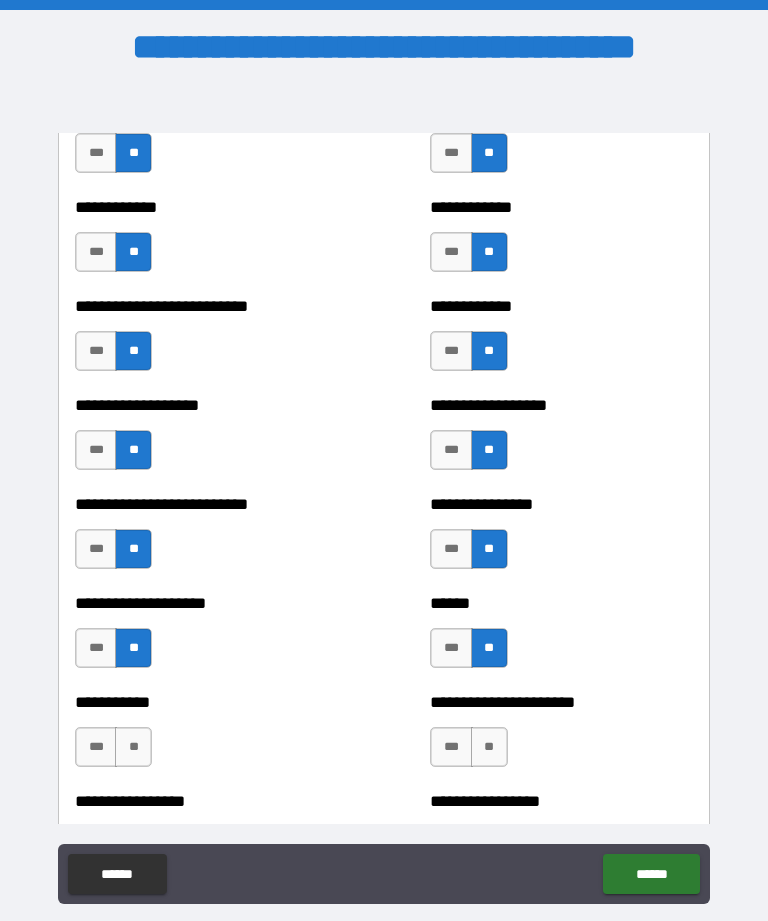 click on "**" at bounding box center [489, 747] 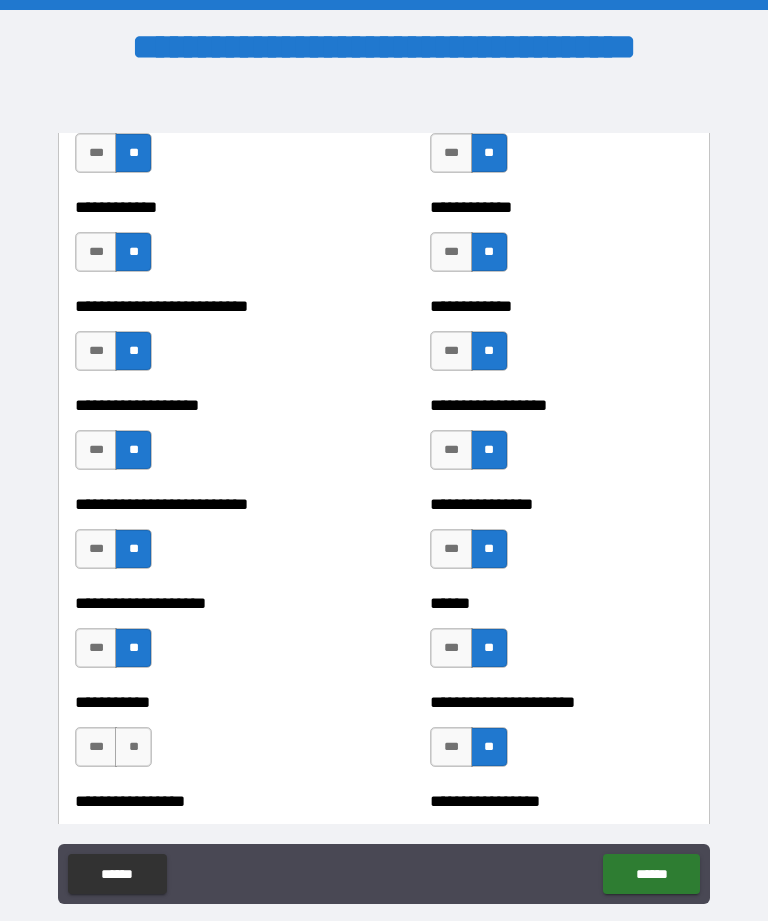 click on "**" at bounding box center (133, 747) 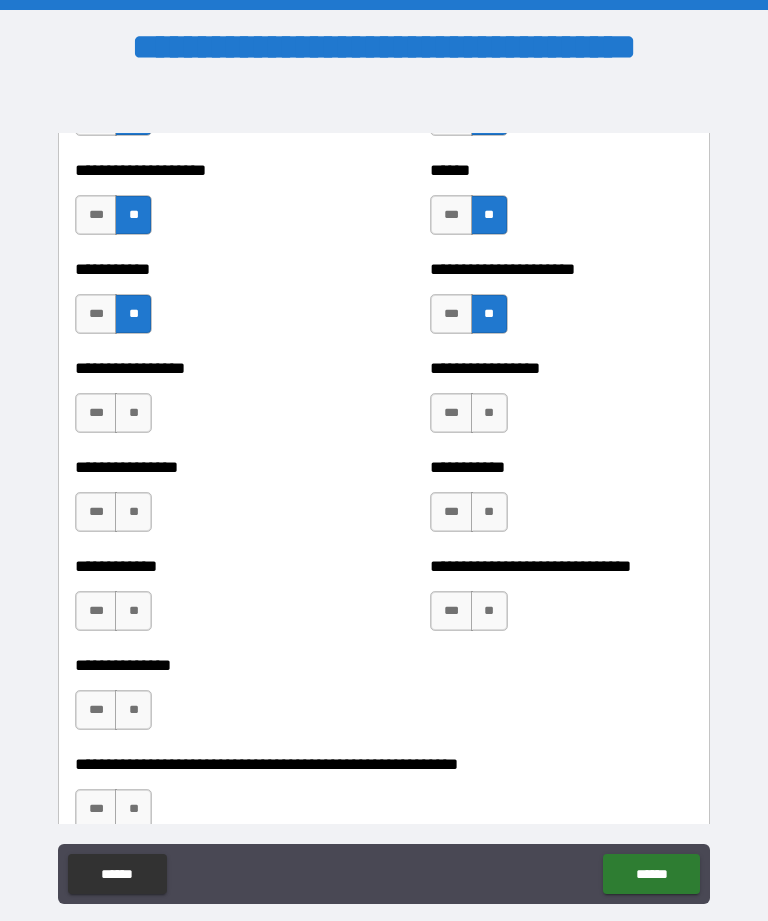 scroll, scrollTop: 6030, scrollLeft: 0, axis: vertical 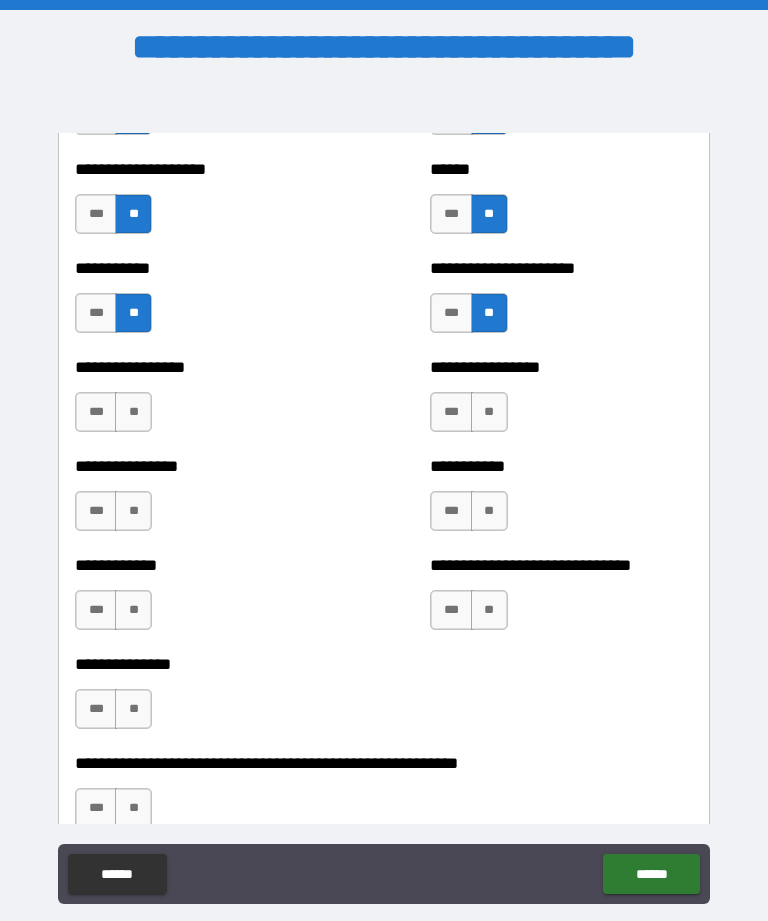 click on "**" at bounding box center [133, 412] 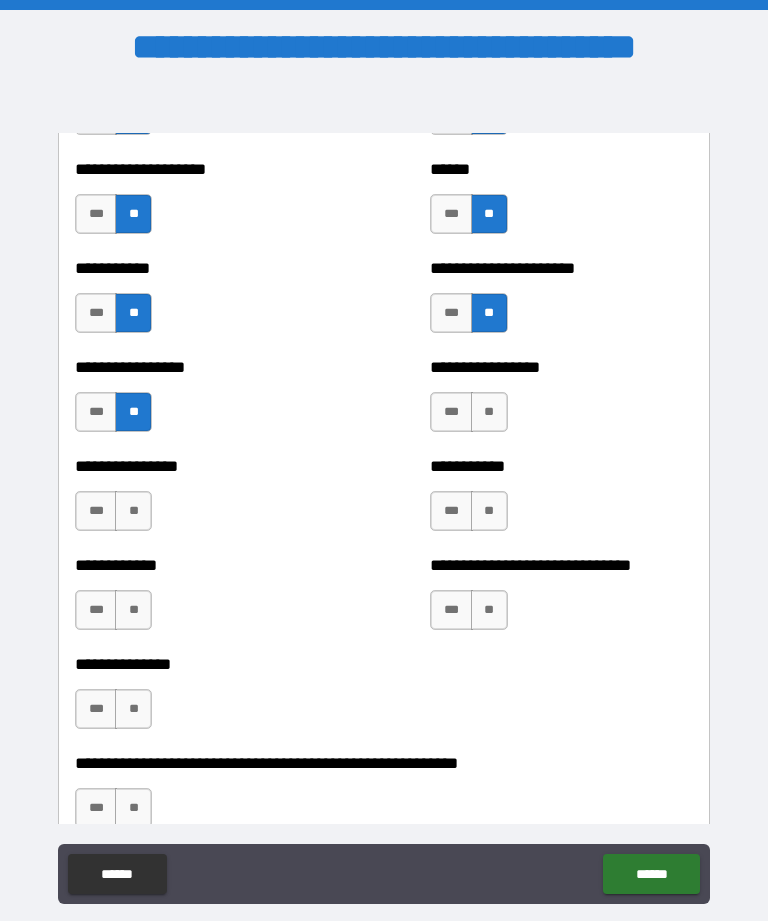 click on "**" at bounding box center [489, 412] 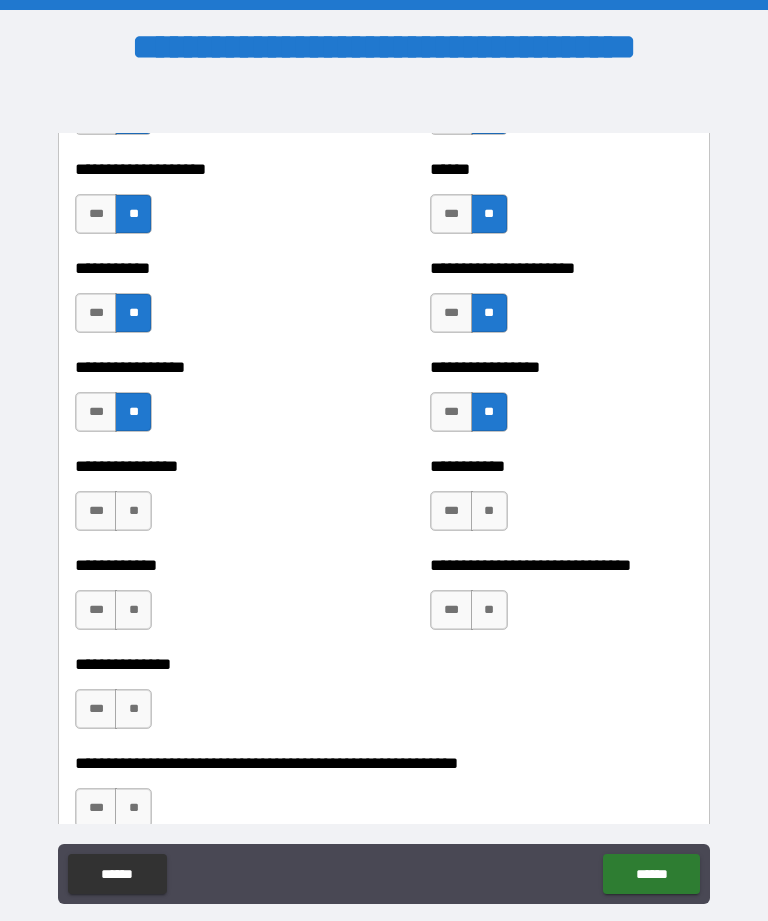 click on "**" at bounding box center (489, 511) 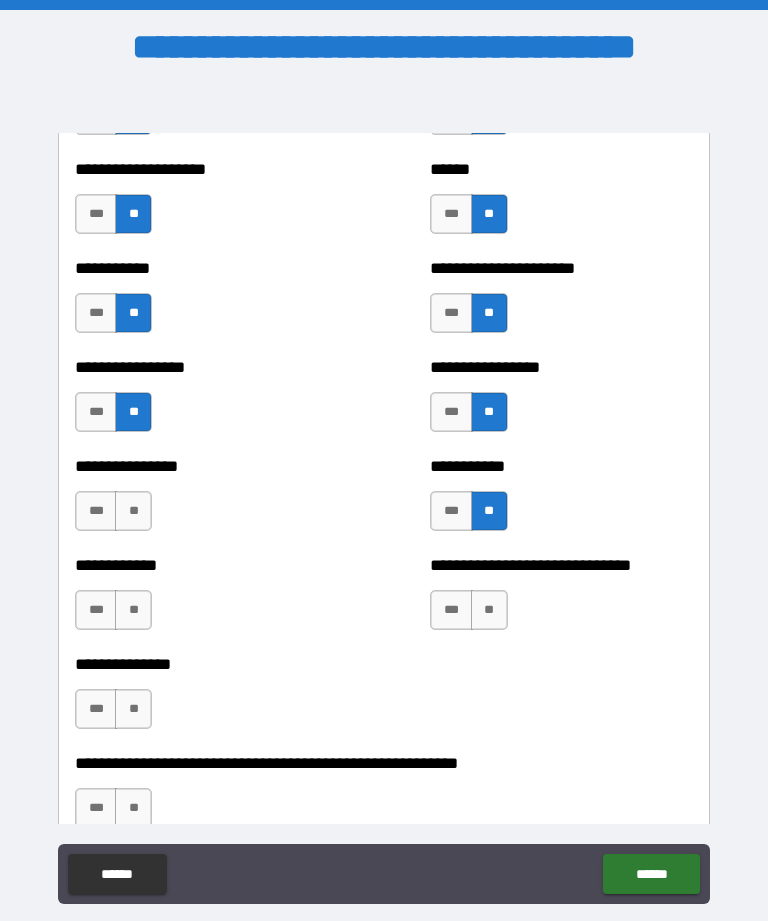 click on "**" at bounding box center (133, 511) 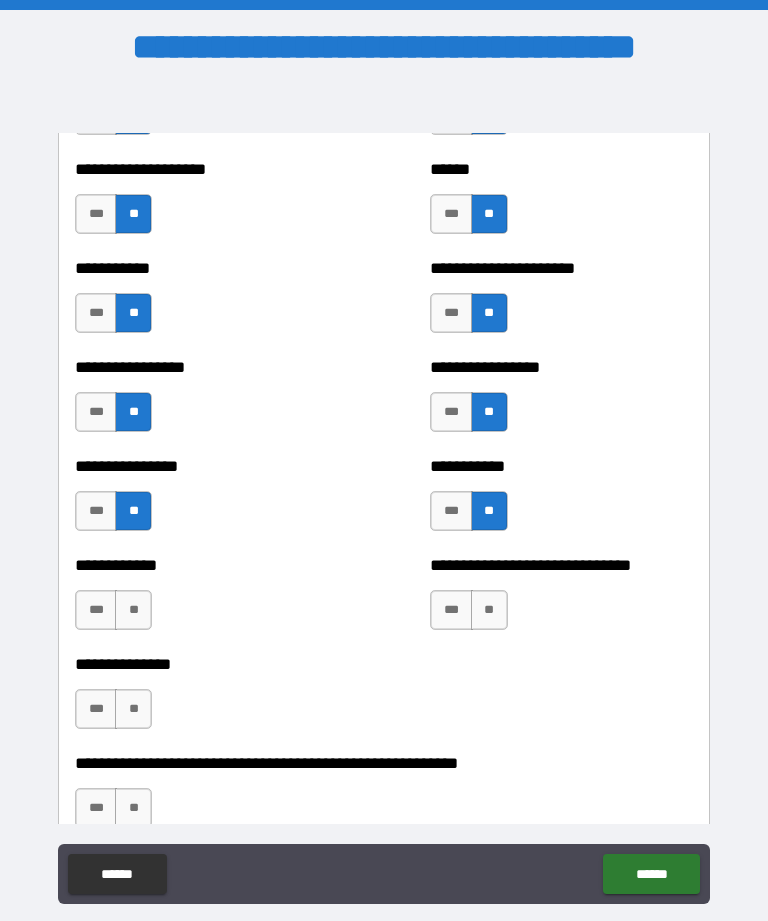 click on "**" at bounding box center (133, 610) 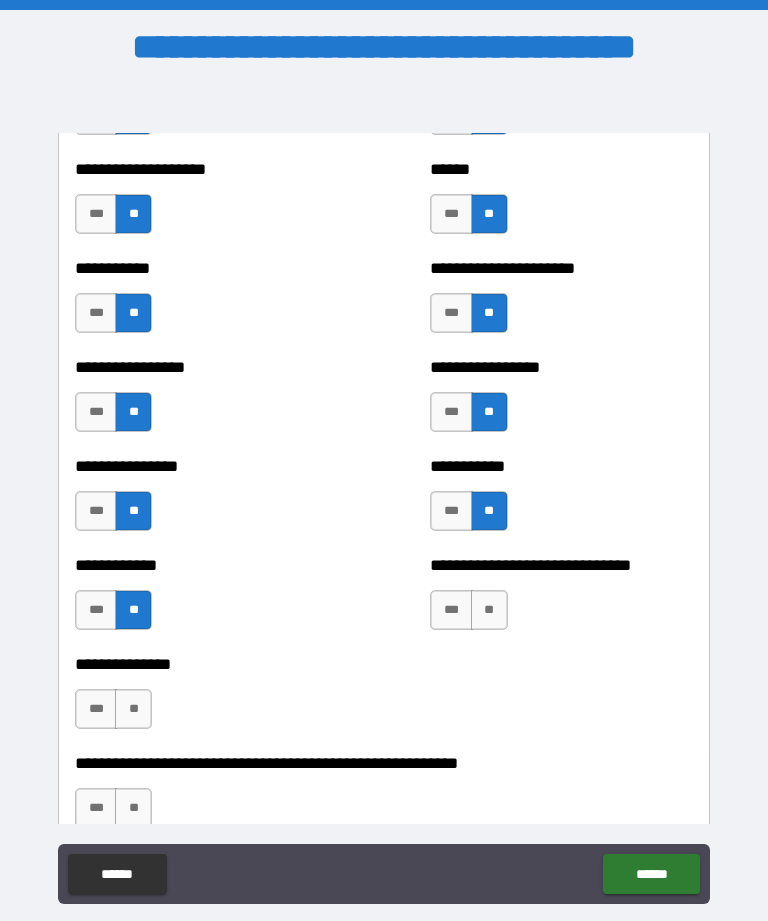 click on "**" at bounding box center (489, 610) 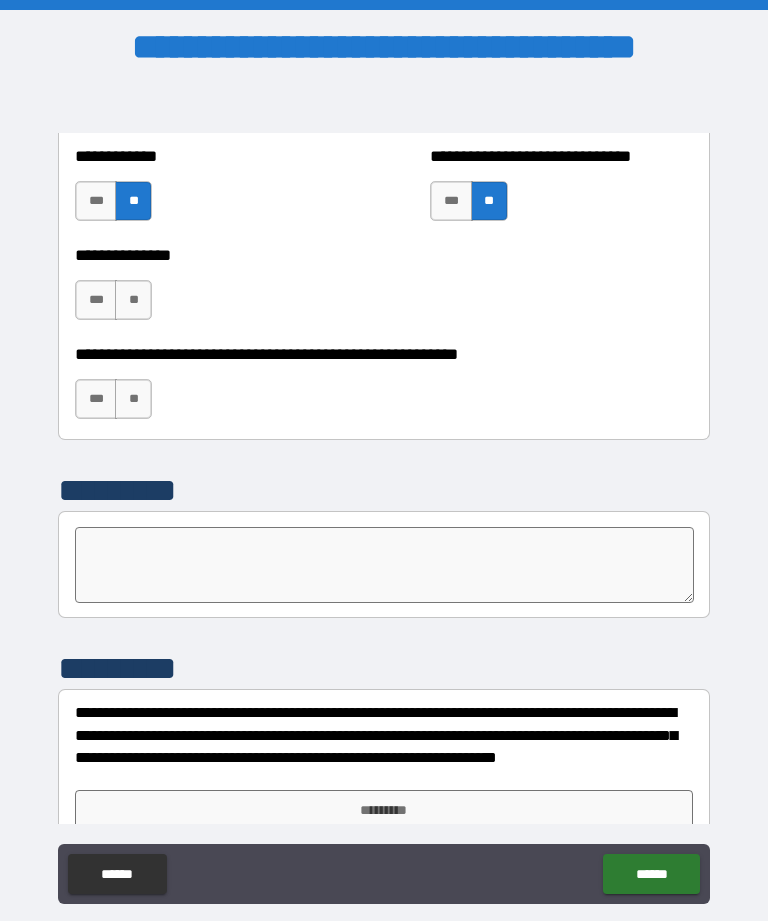 scroll, scrollTop: 6438, scrollLeft: 0, axis: vertical 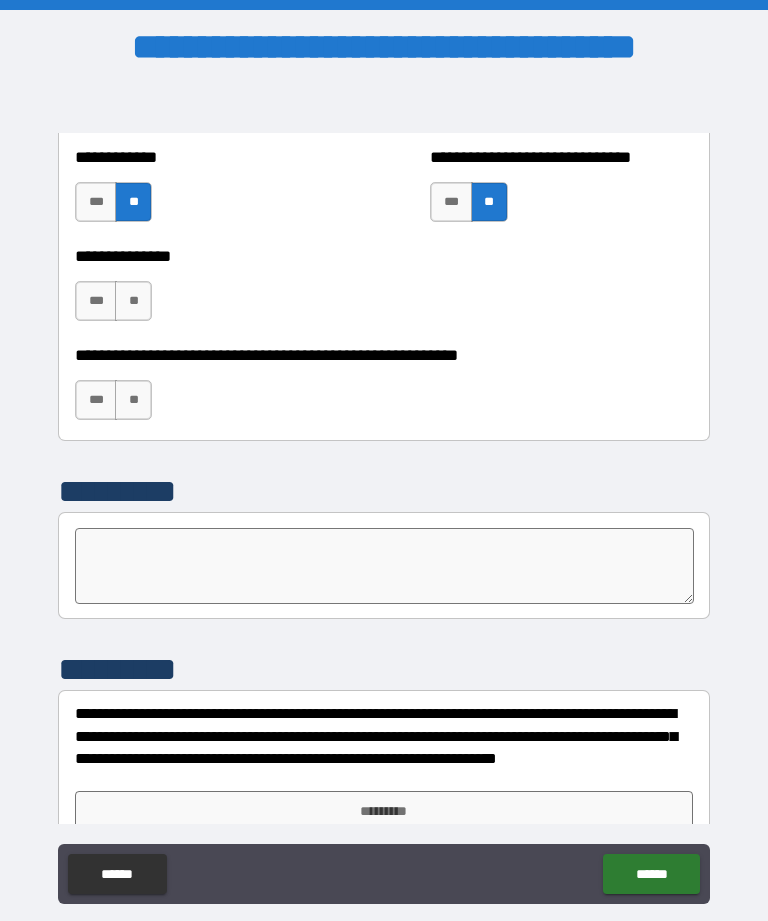 click on "**" at bounding box center (133, 301) 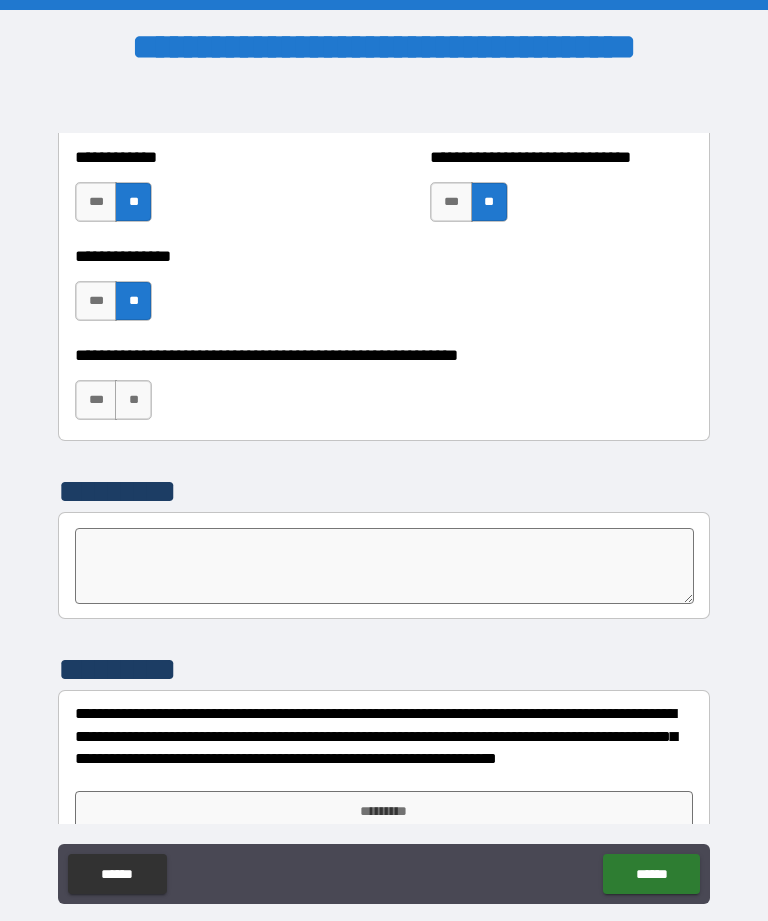 click on "**" at bounding box center (133, 400) 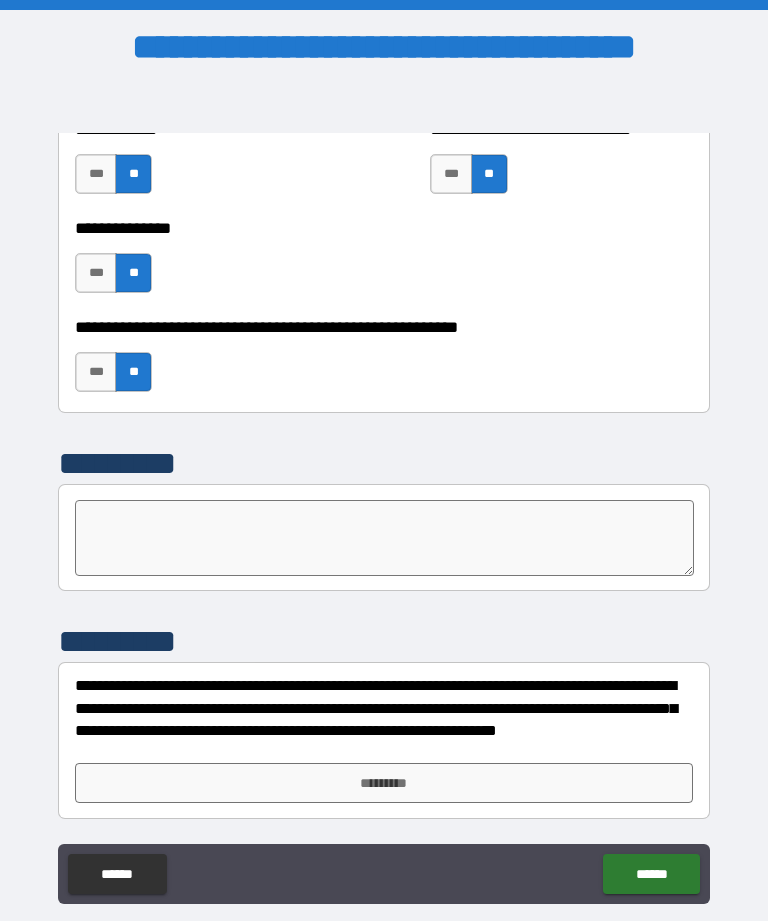 scroll, scrollTop: 6466, scrollLeft: 0, axis: vertical 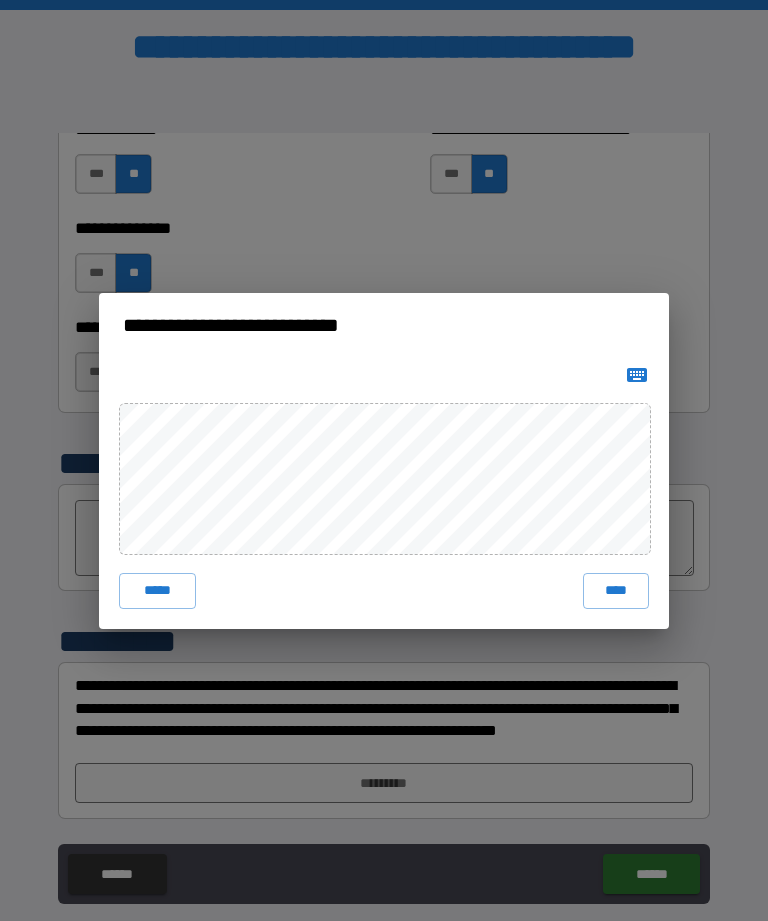 click on "****" at bounding box center (616, 591) 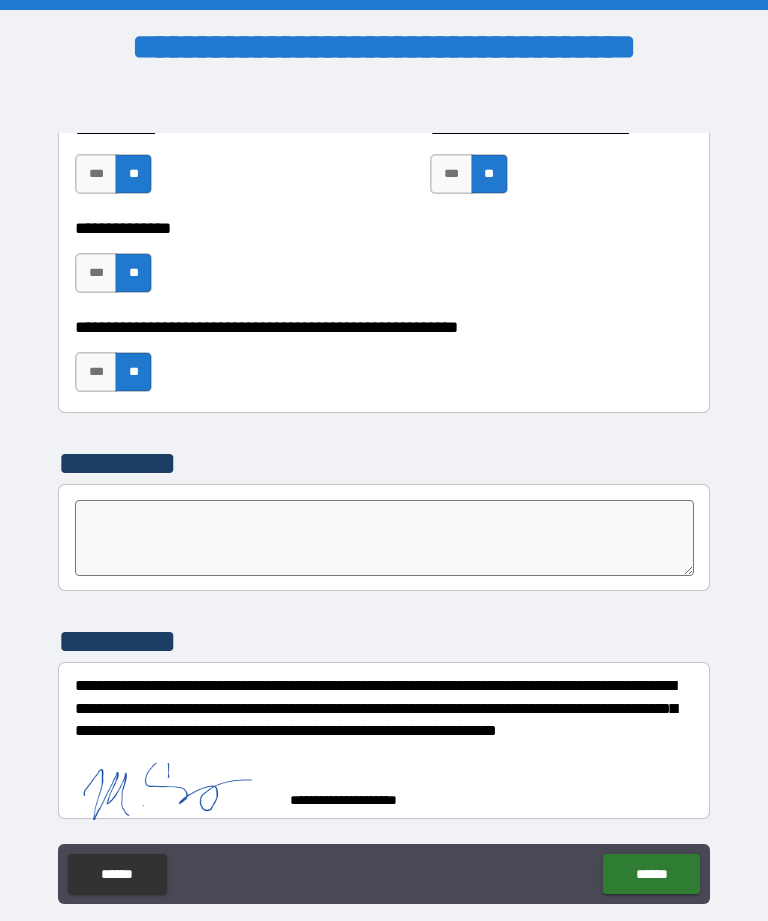 scroll, scrollTop: 6456, scrollLeft: 0, axis: vertical 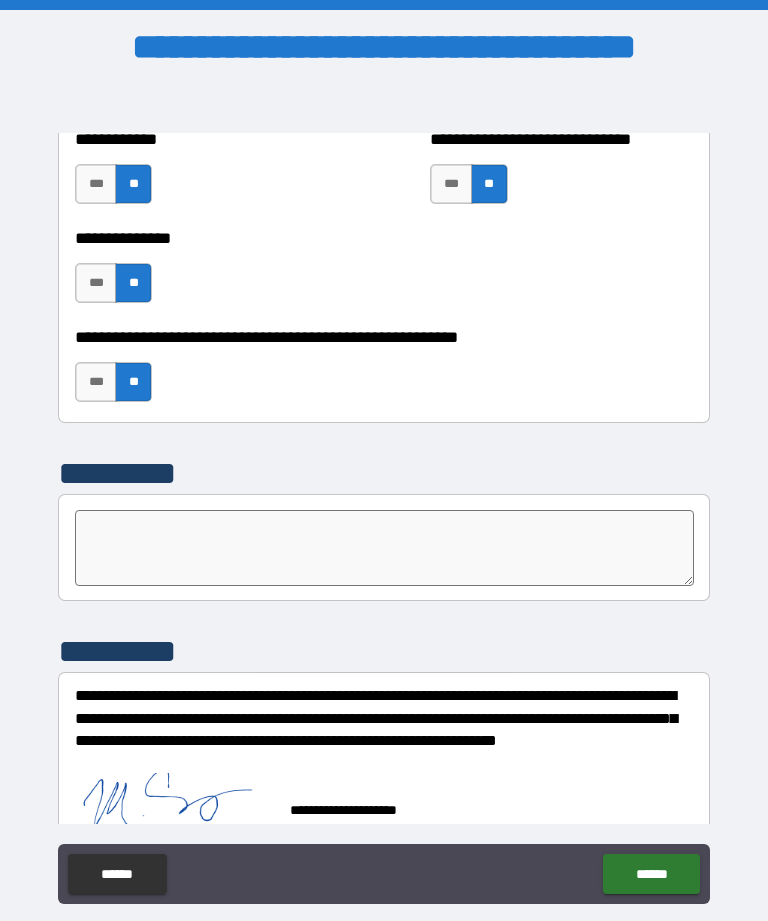 click on "******" at bounding box center (651, 874) 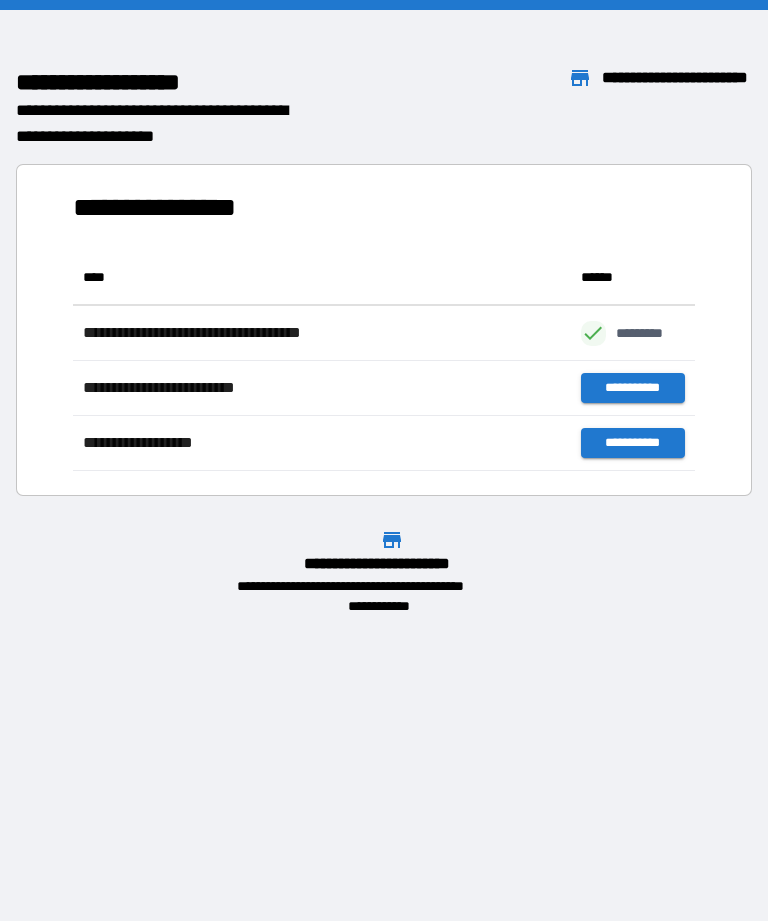 scroll, scrollTop: 221, scrollLeft: 622, axis: both 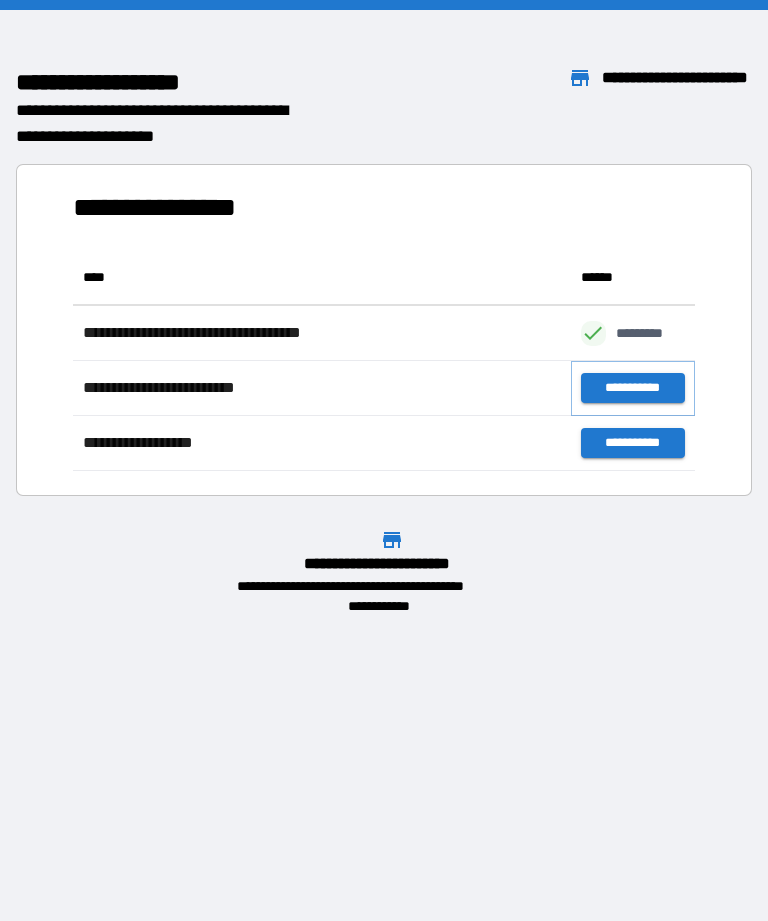 click on "**********" at bounding box center (633, 388) 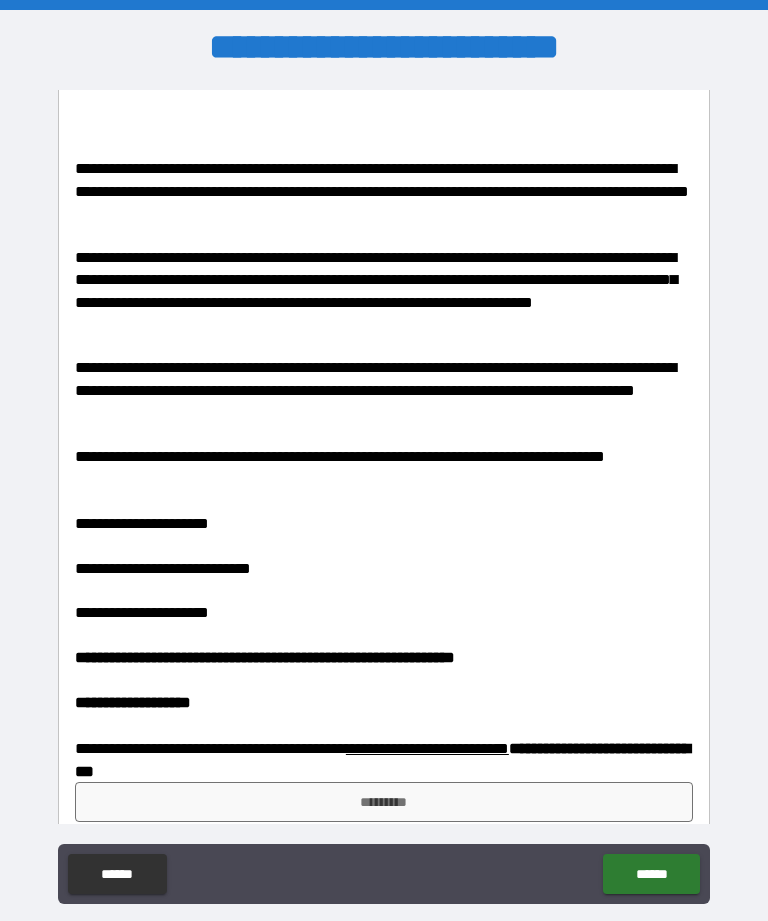 scroll, scrollTop: 1427, scrollLeft: 0, axis: vertical 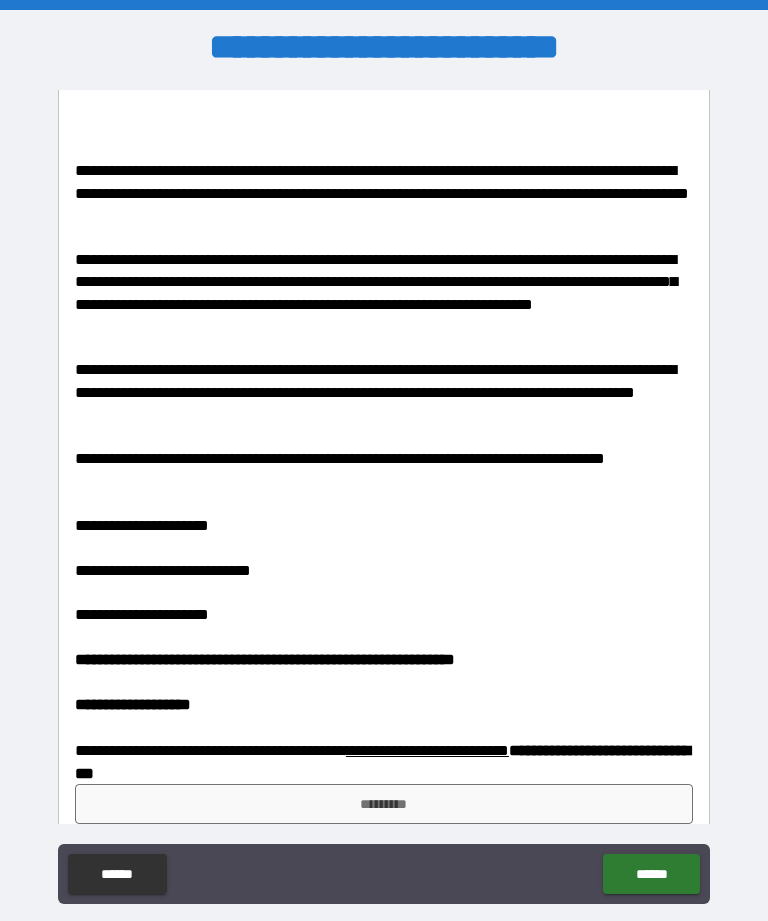 click on "*********" at bounding box center [384, 804] 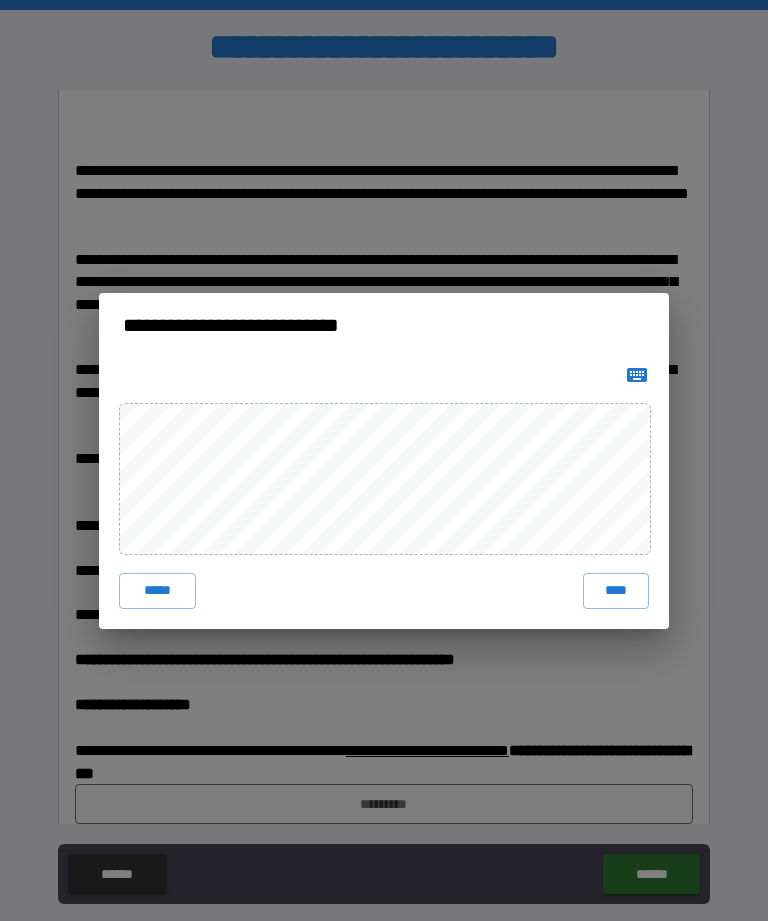 click on "****" at bounding box center (616, 591) 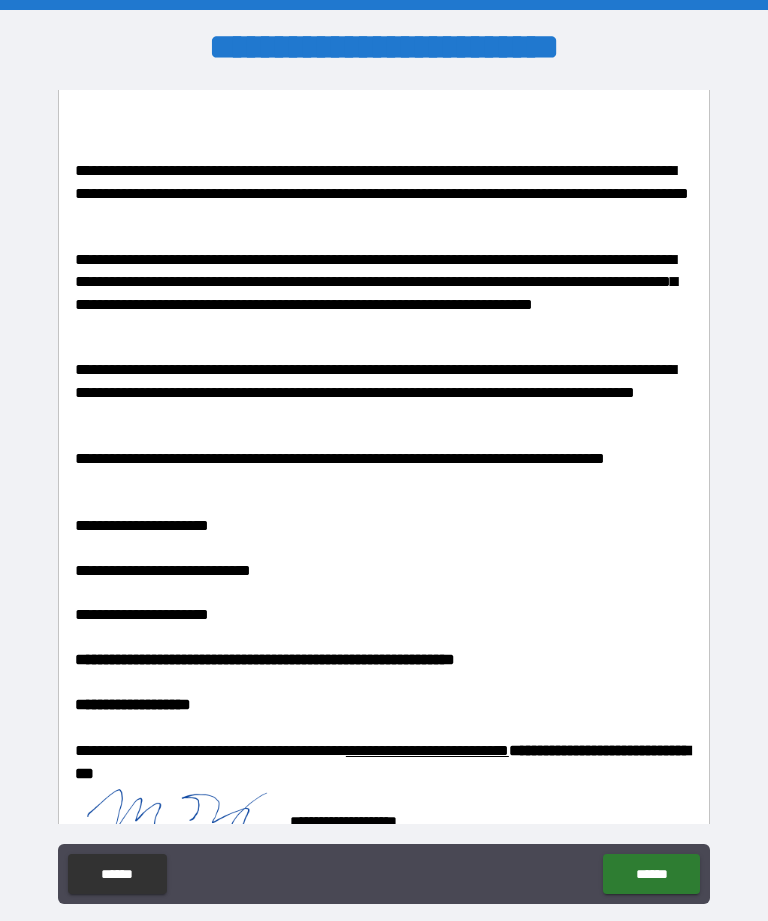 scroll, scrollTop: 1417, scrollLeft: 0, axis: vertical 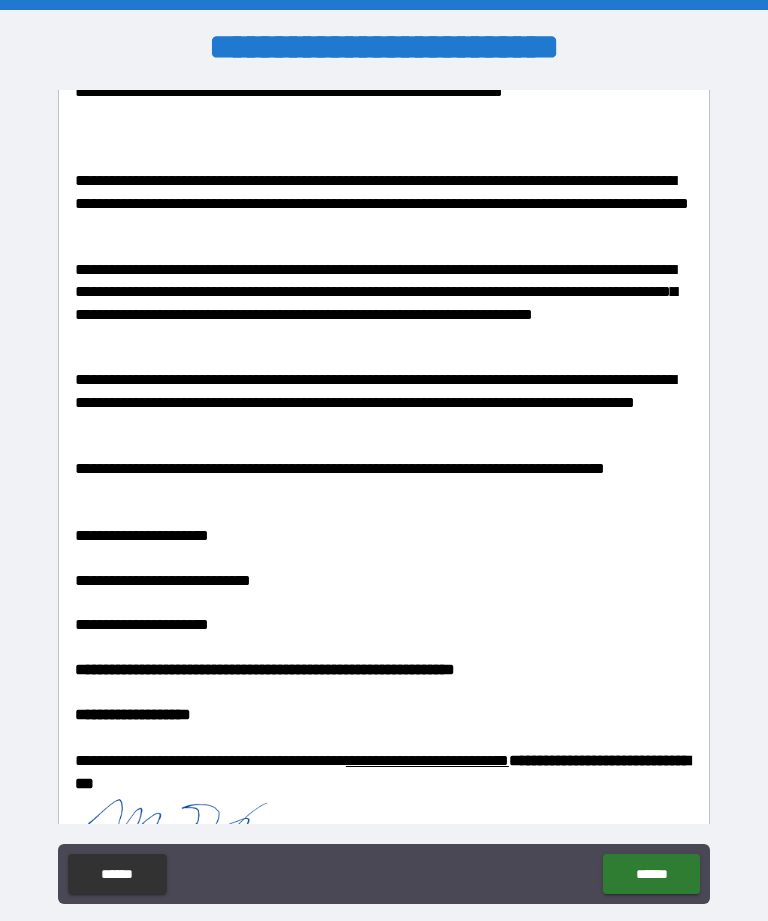 click on "******" at bounding box center [651, 874] 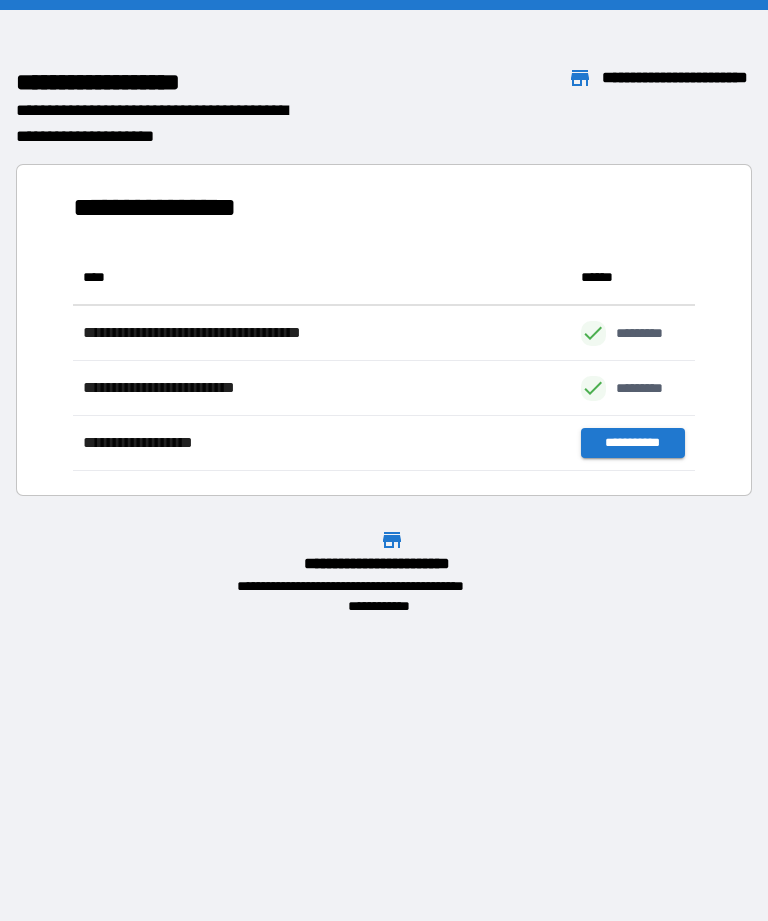 scroll, scrollTop: 221, scrollLeft: 622, axis: both 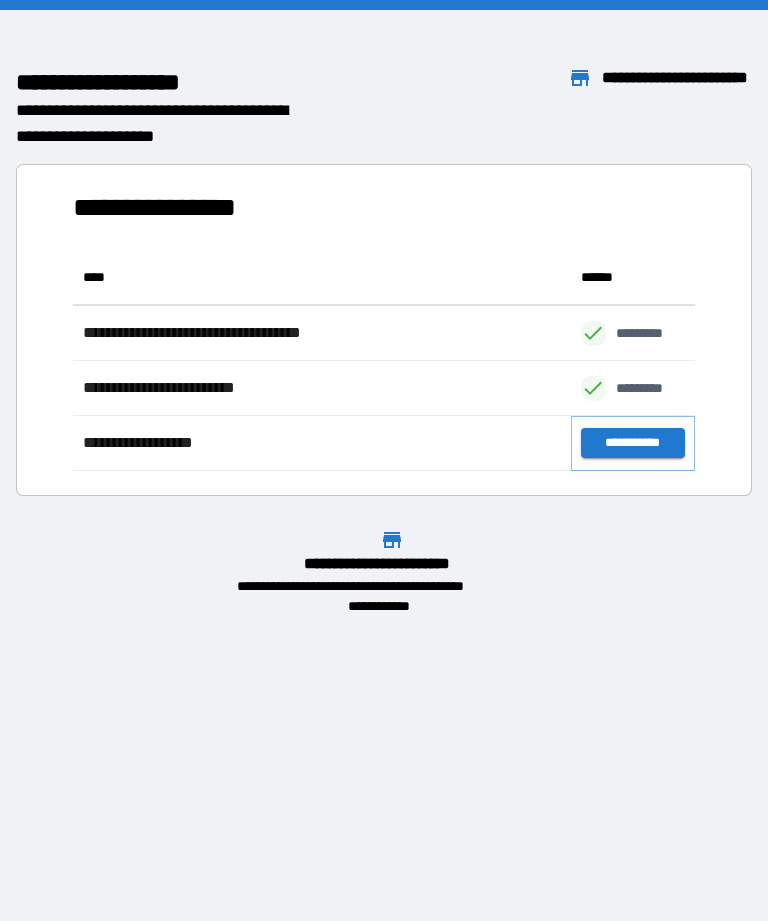 click on "**********" at bounding box center (633, 443) 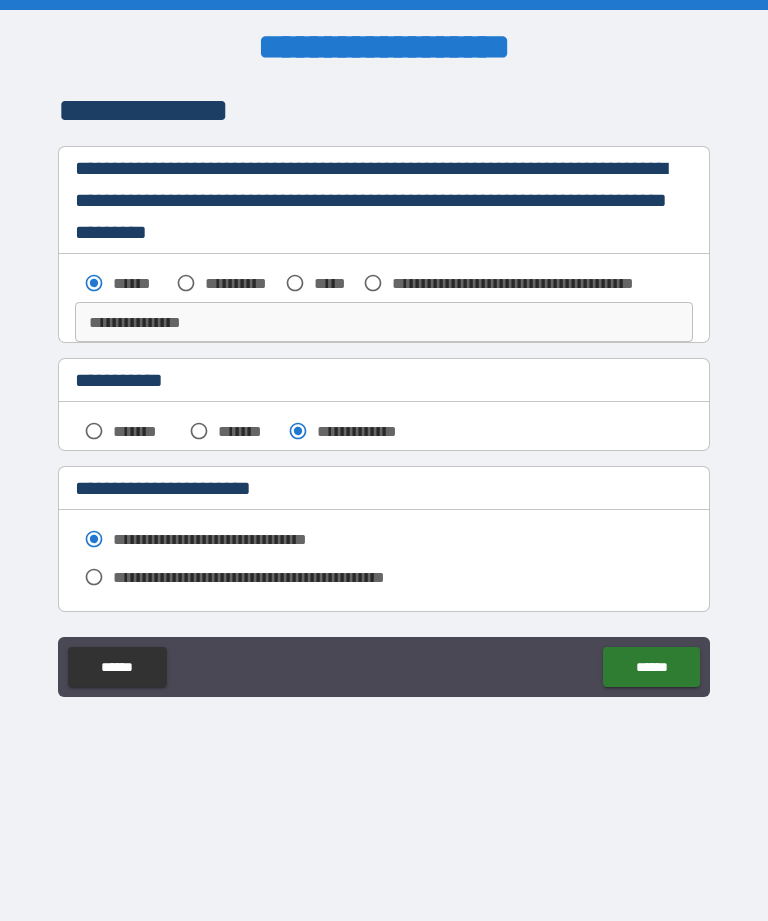 click on "******" at bounding box center (651, 667) 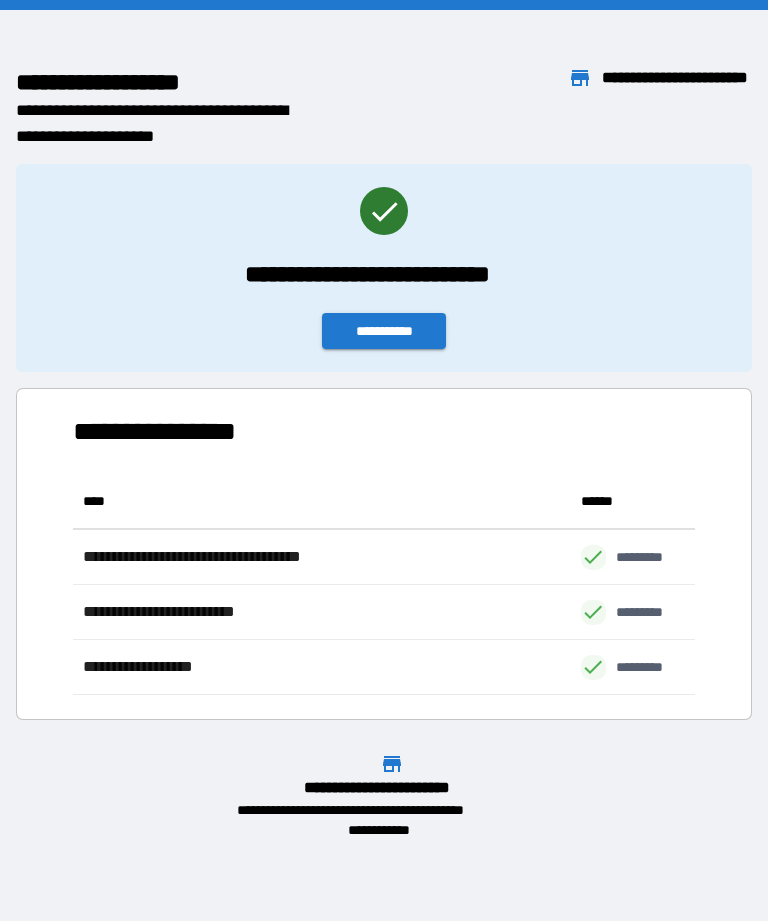 scroll, scrollTop: 221, scrollLeft: 622, axis: both 